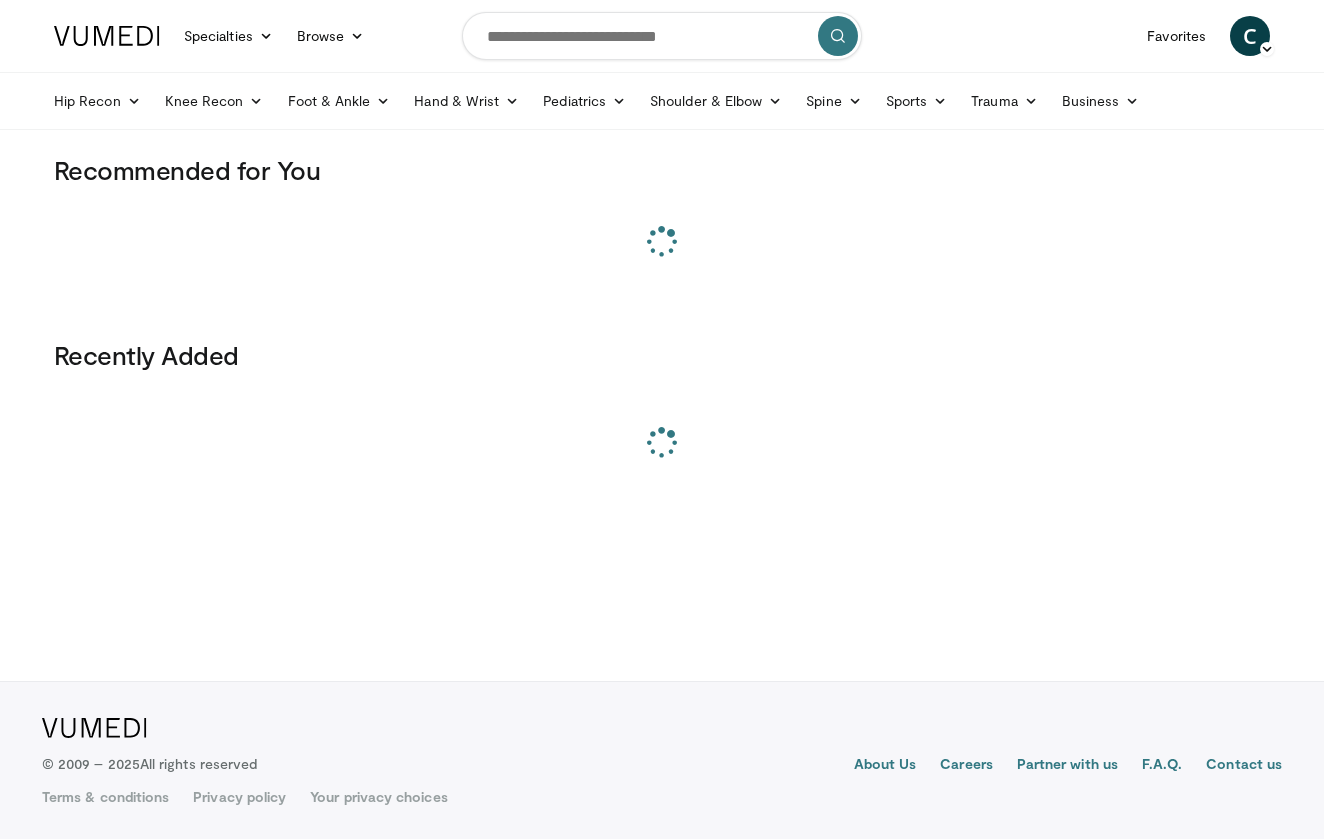 scroll, scrollTop: 0, scrollLeft: 0, axis: both 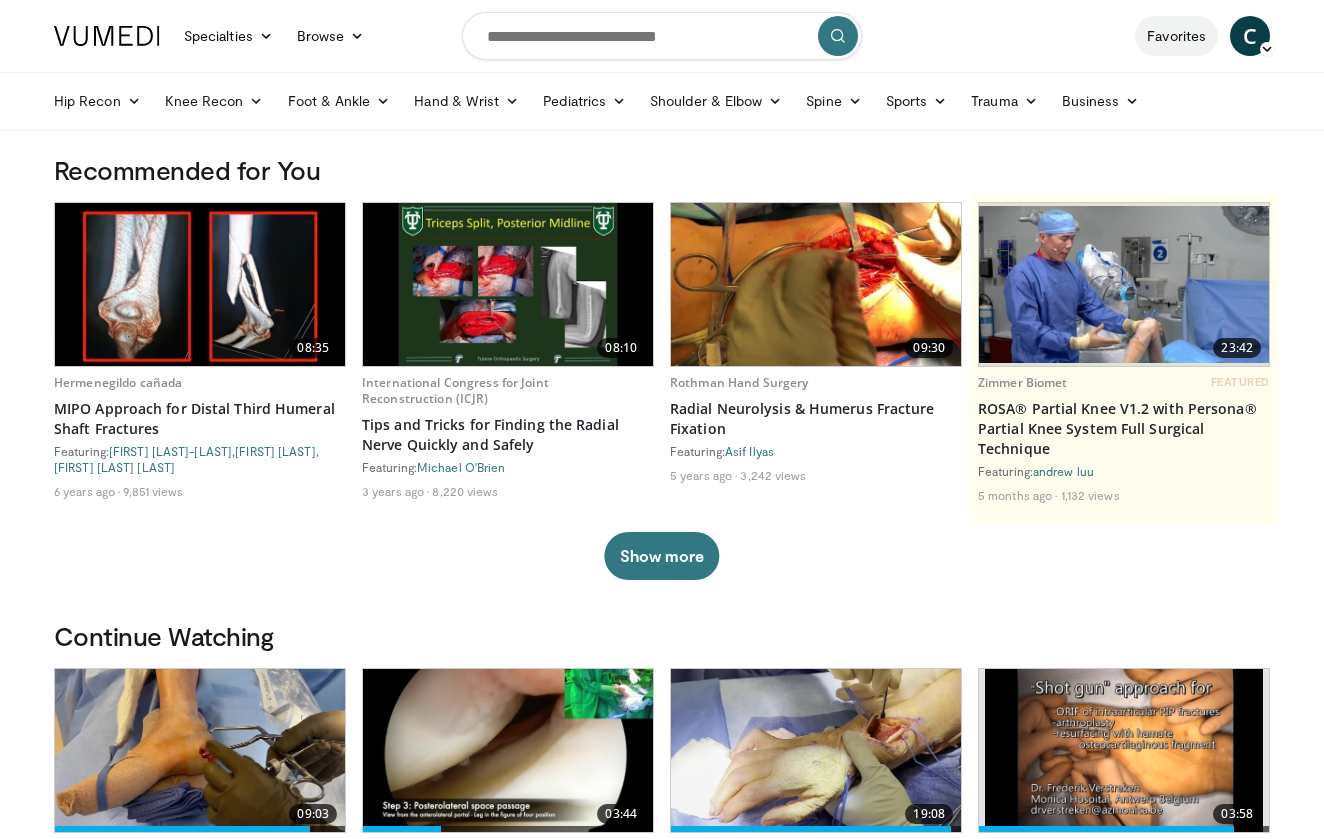 click on "Favorites" at bounding box center [1176, 36] 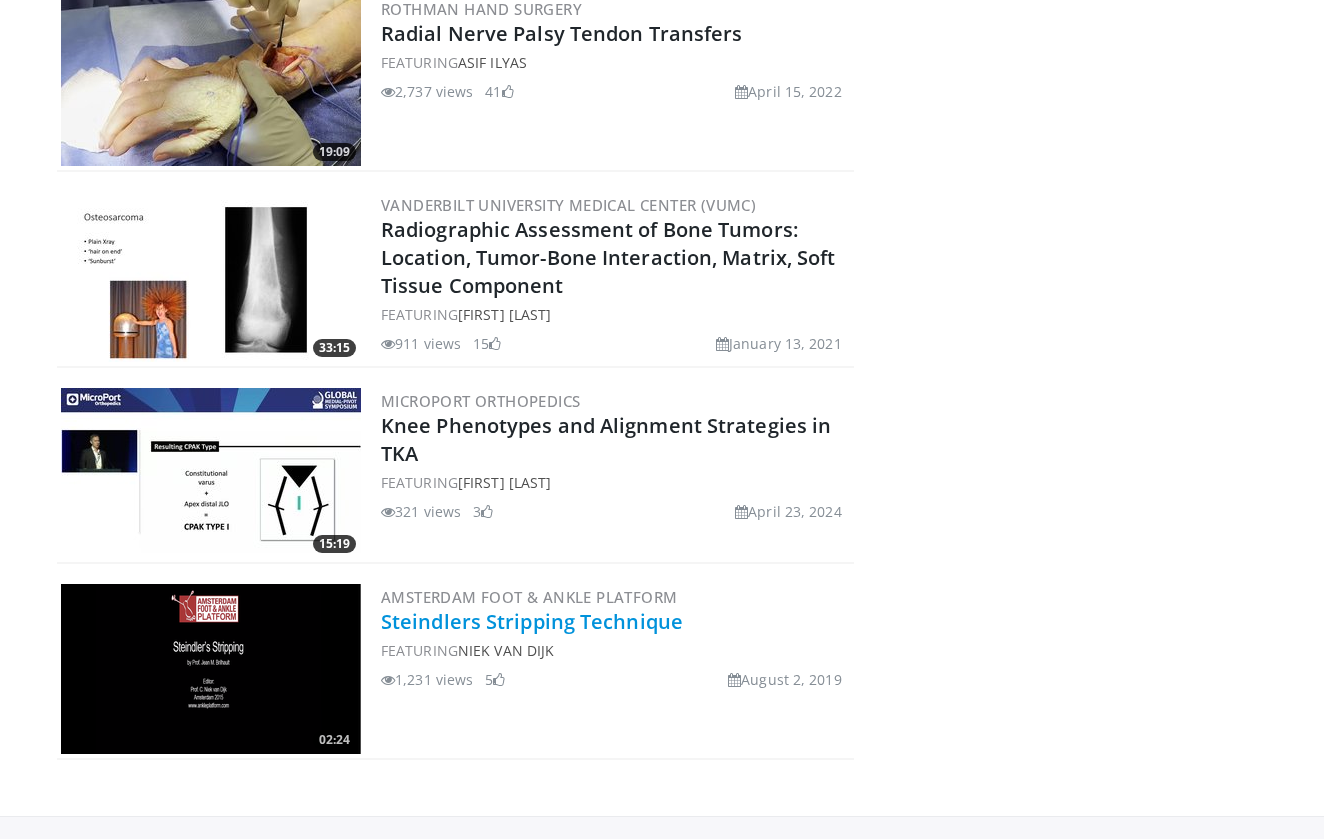 scroll, scrollTop: 1250, scrollLeft: 0, axis: vertical 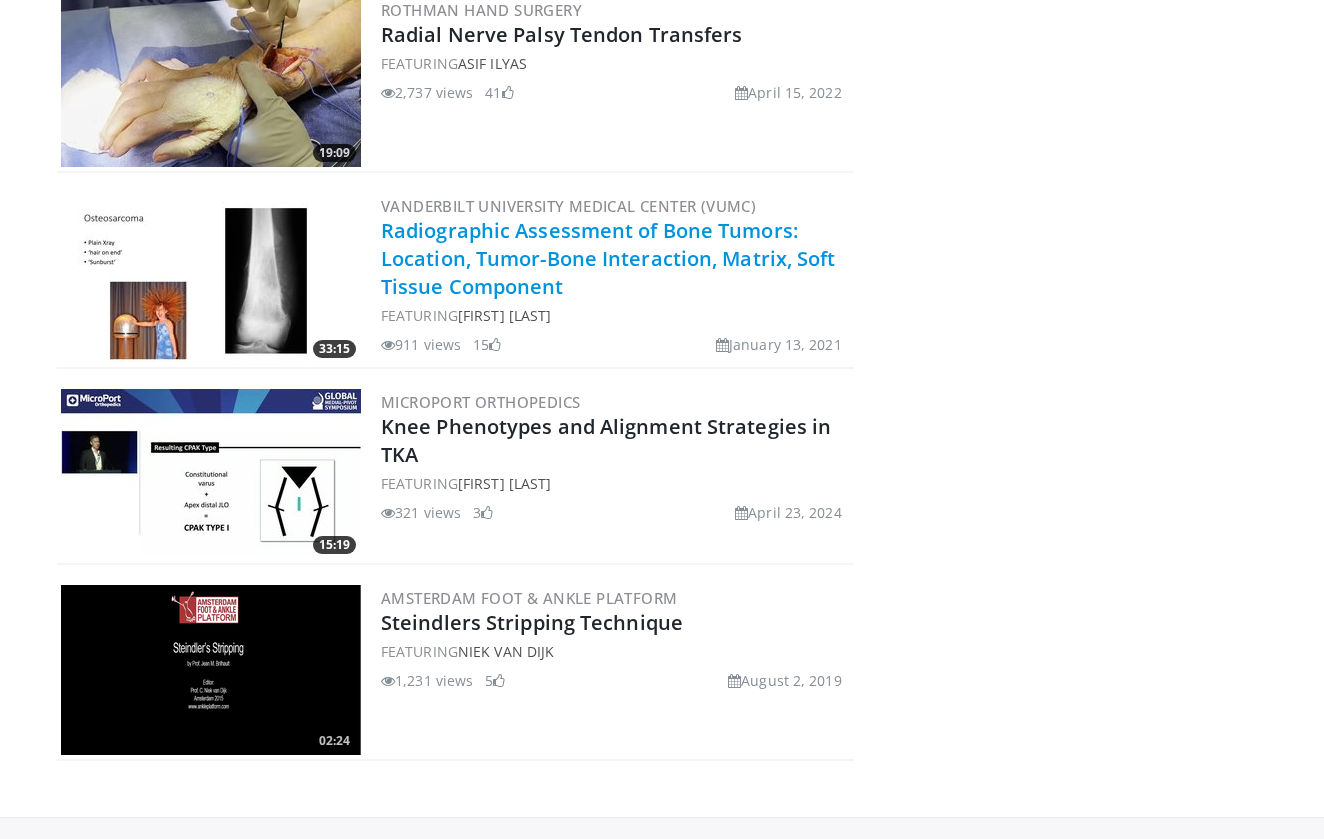 click on "Radiographic Assessment of Bone Tumors: Location, Tumor-Bone Interaction, Matrix, Soft Tissue Component" at bounding box center (608, 258) 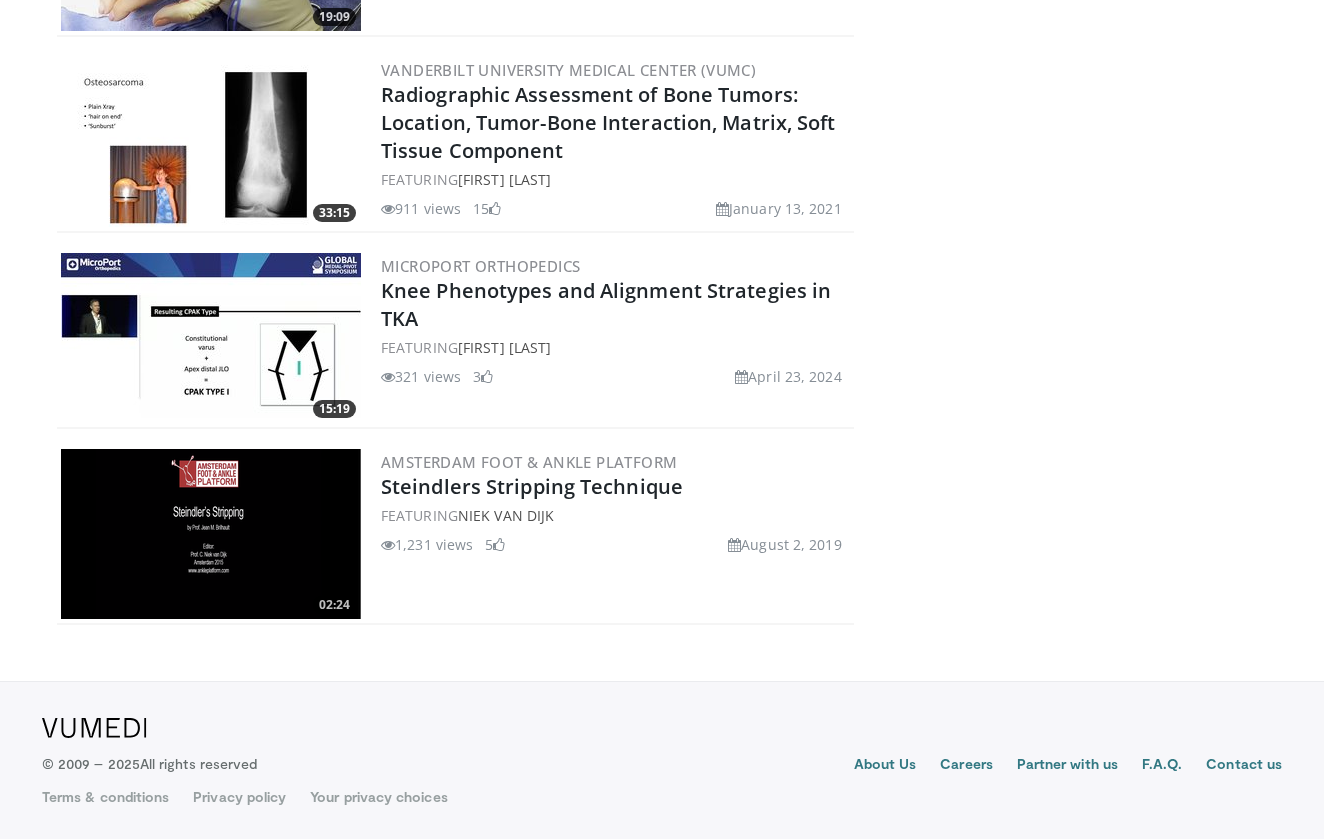 scroll, scrollTop: 1373, scrollLeft: 0, axis: vertical 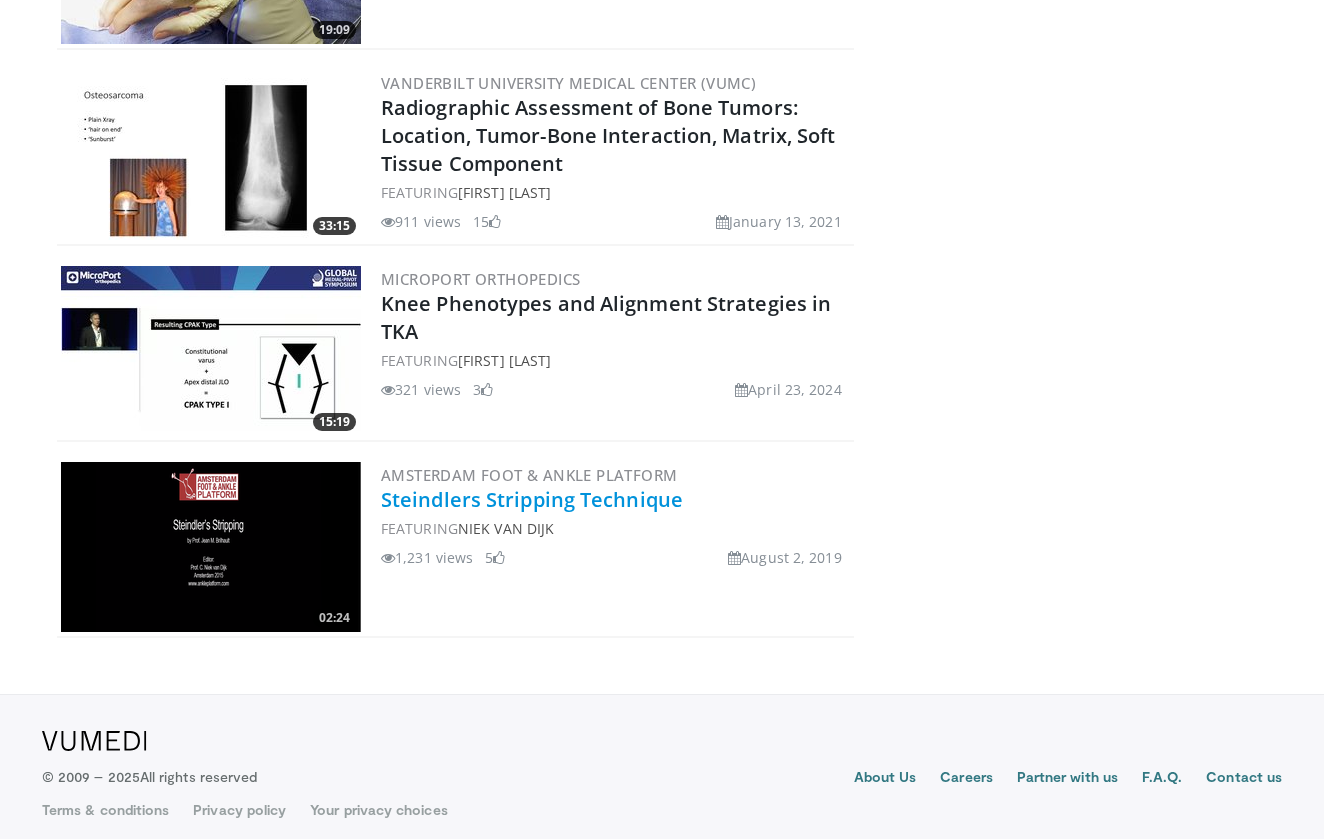 click on "Steindlers Stripping Technique" at bounding box center (532, 499) 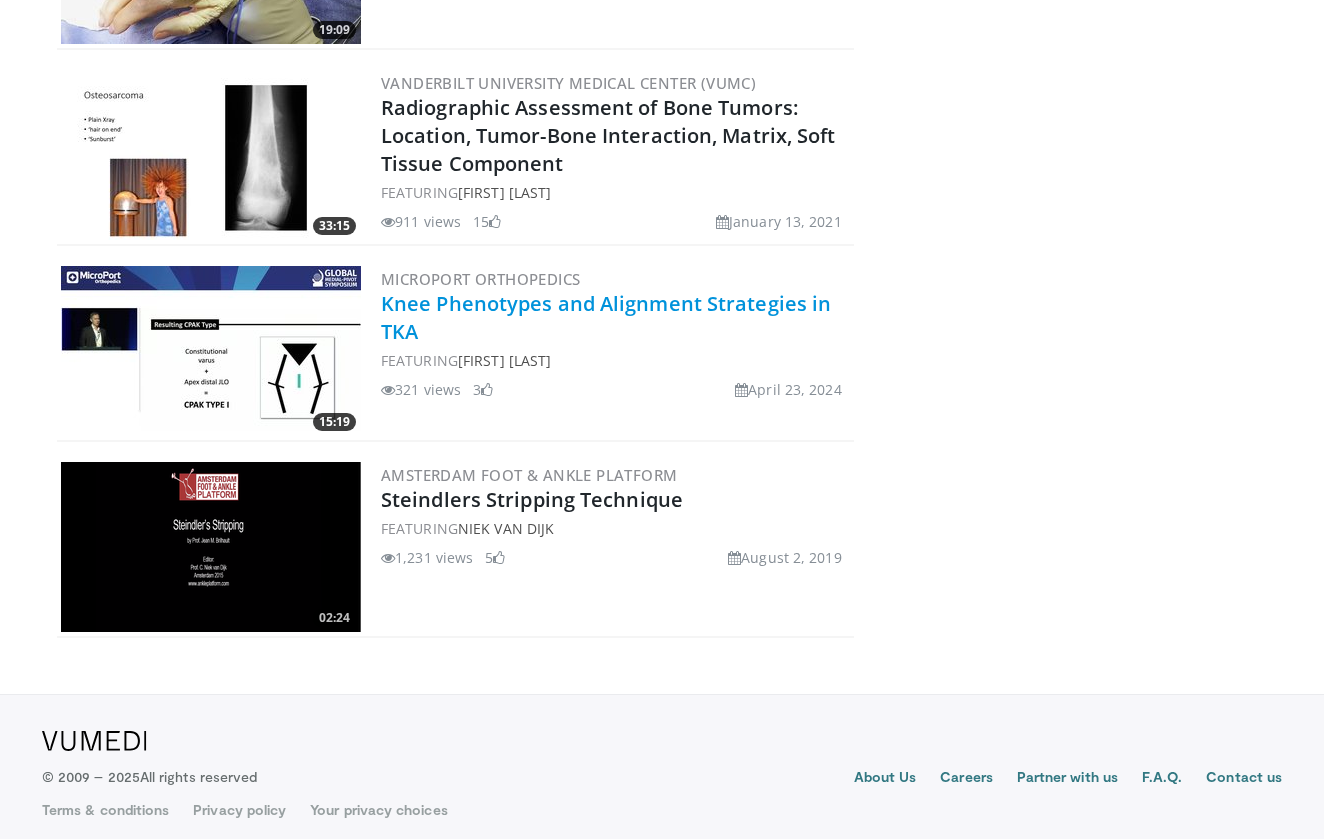 click on "Knee Phenotypes and Alignment Strategies in TKA" at bounding box center (606, 317) 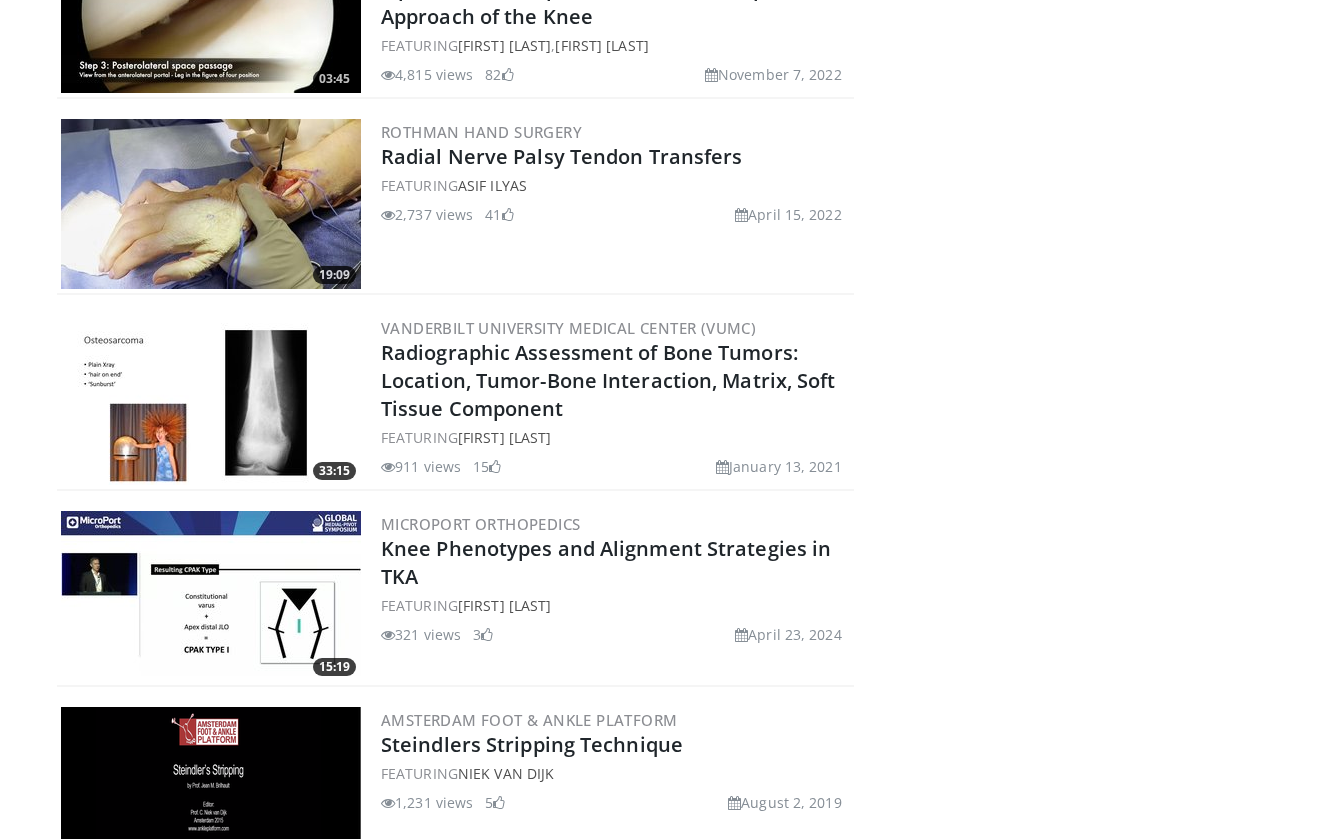scroll, scrollTop: 1012, scrollLeft: 0, axis: vertical 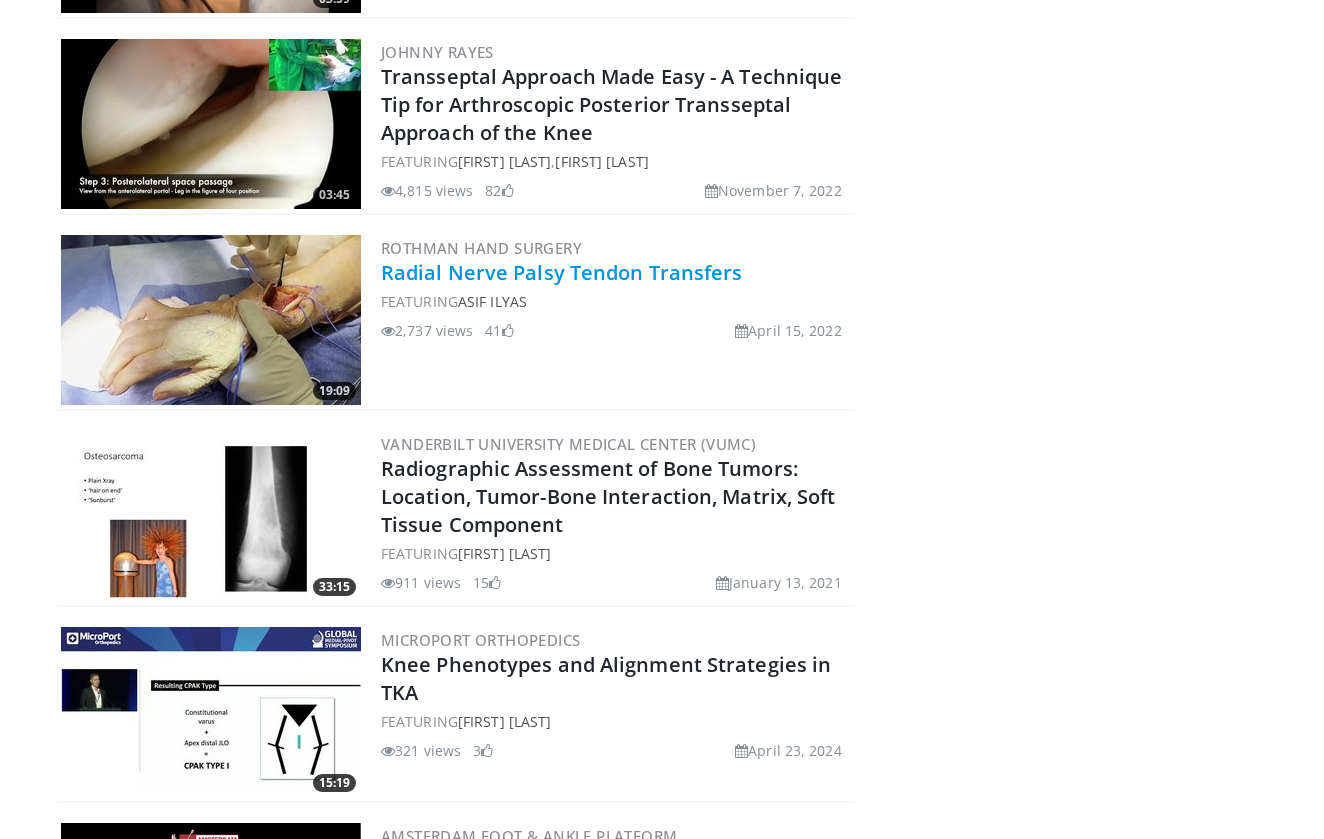 click on "Radial Nerve Palsy Tendon Transfers" at bounding box center (562, 272) 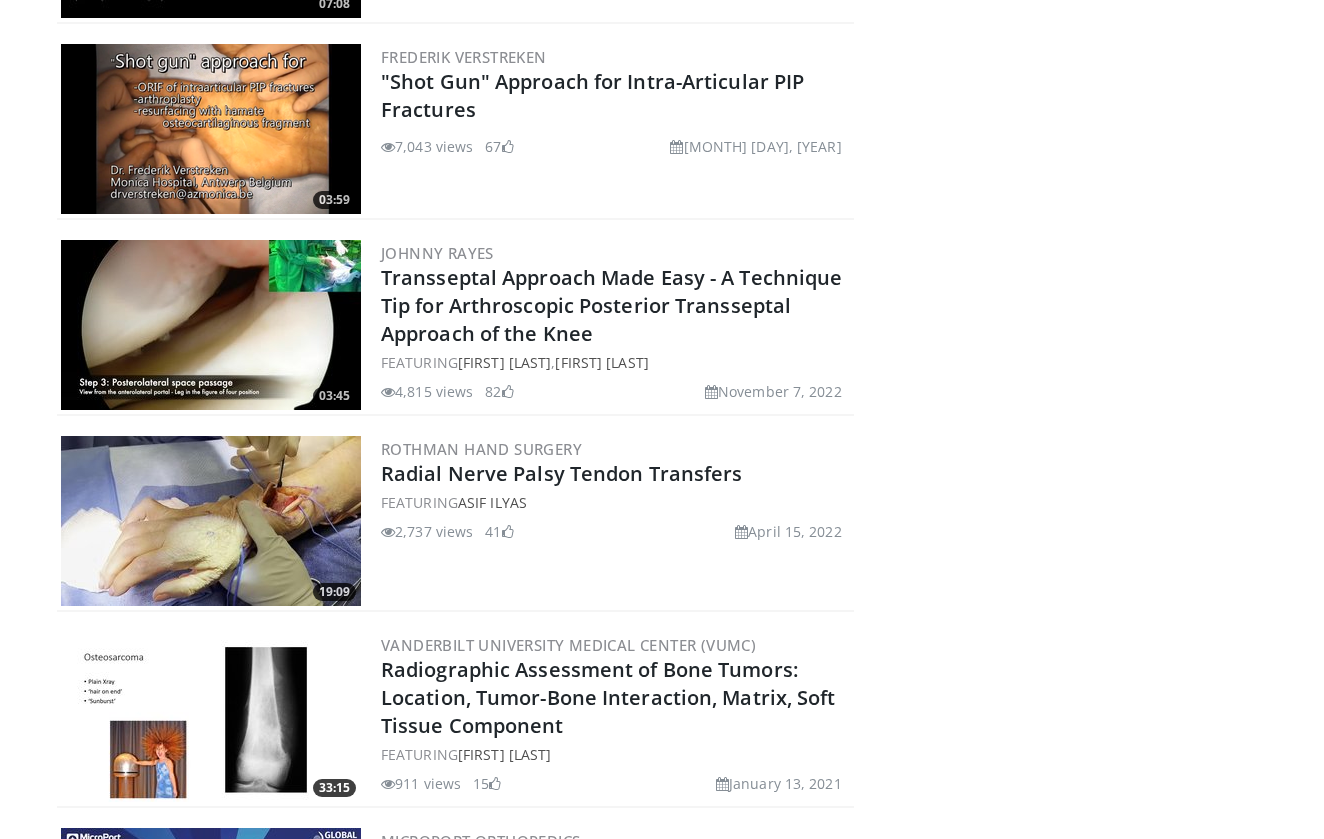 scroll, scrollTop: 704, scrollLeft: 0, axis: vertical 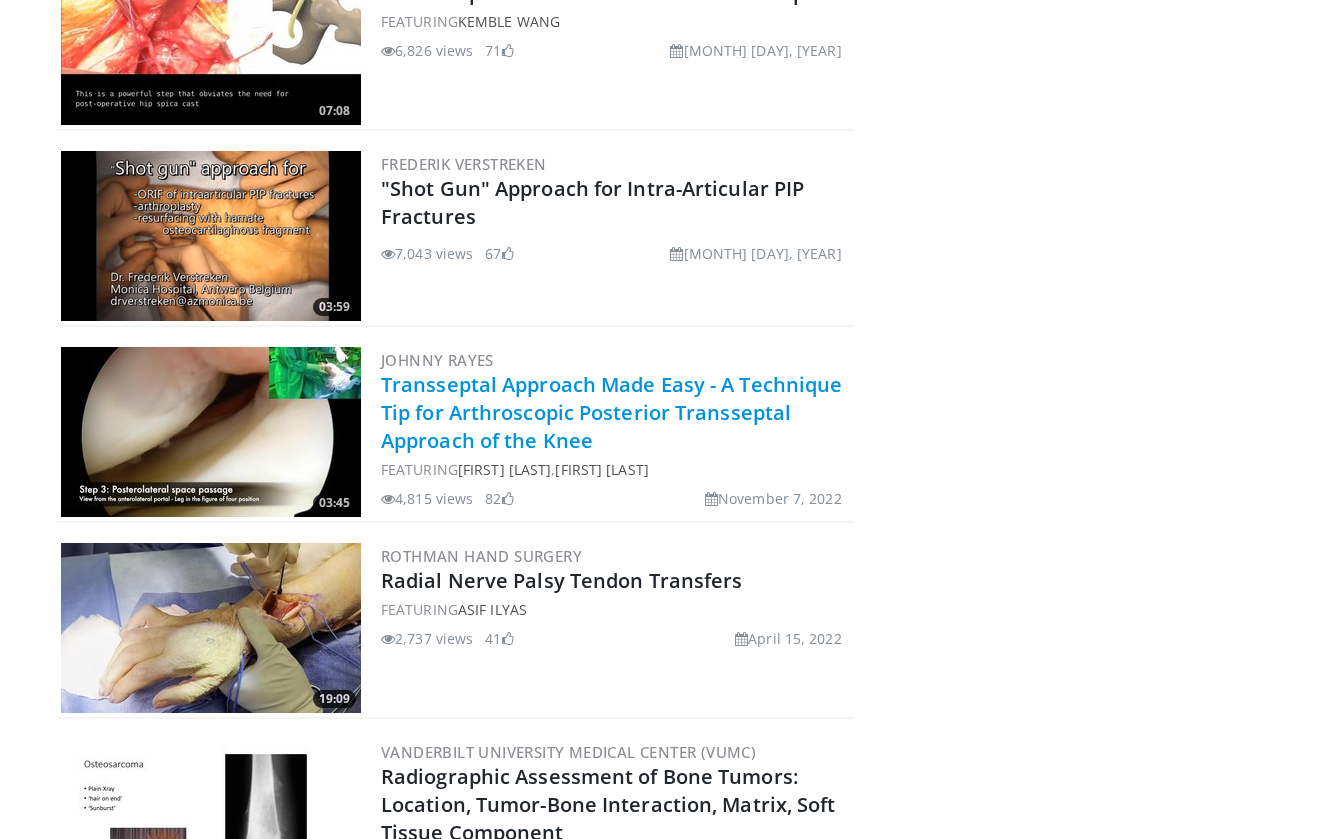 click on "Transseptal Approach Made Easy - A Technique Tip for Arthroscopic Posterior Transseptal Approach of the Knee" at bounding box center [611, 412] 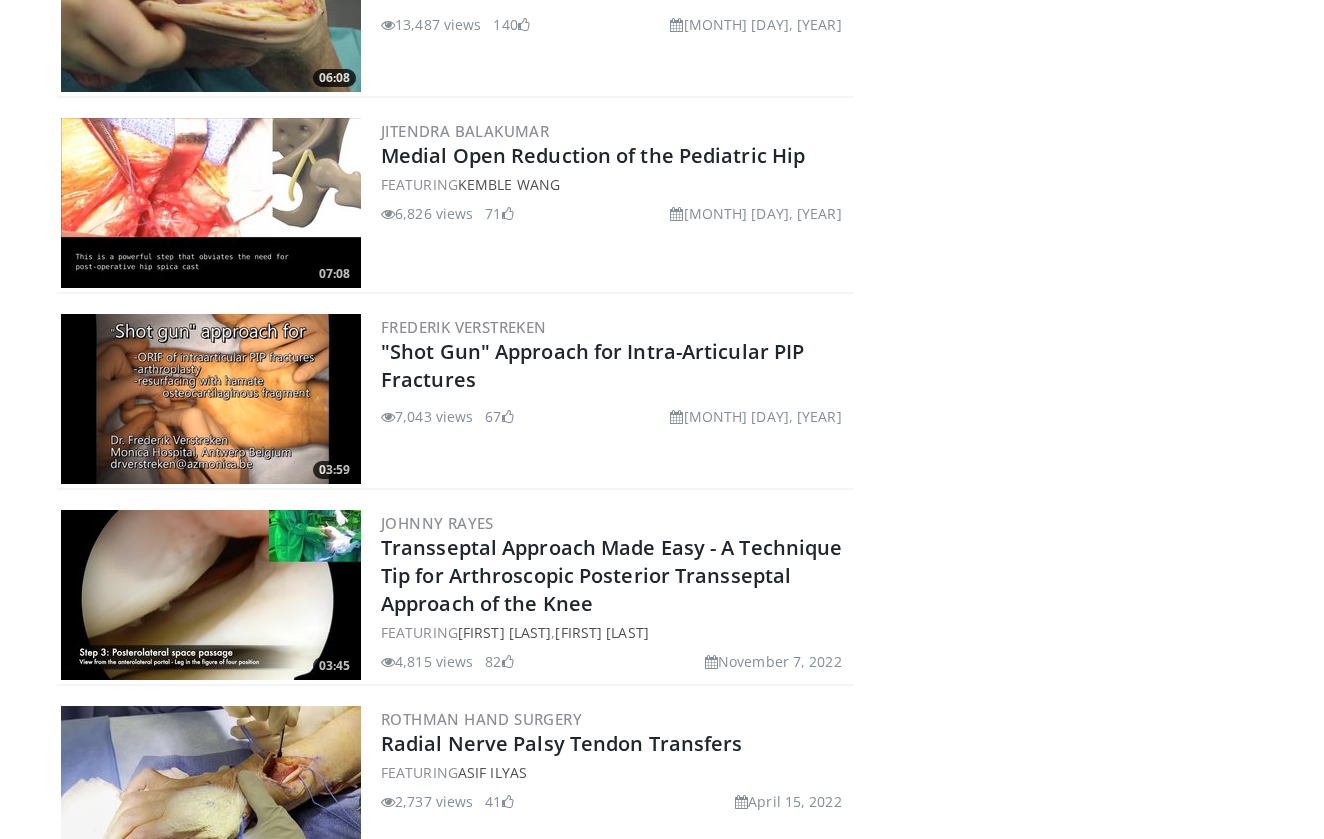 scroll, scrollTop: 528, scrollLeft: 0, axis: vertical 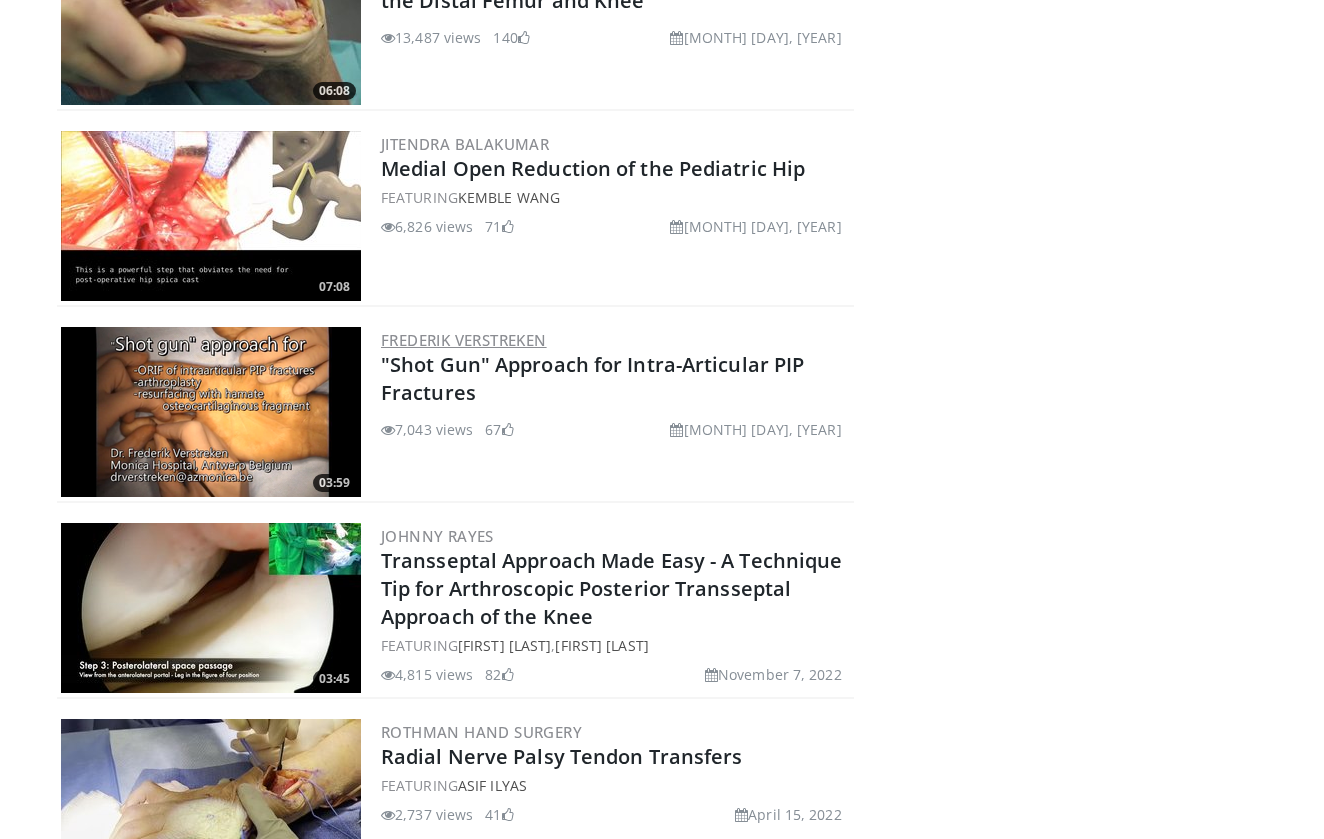 click on "Frederik Verstreken" at bounding box center (464, 340) 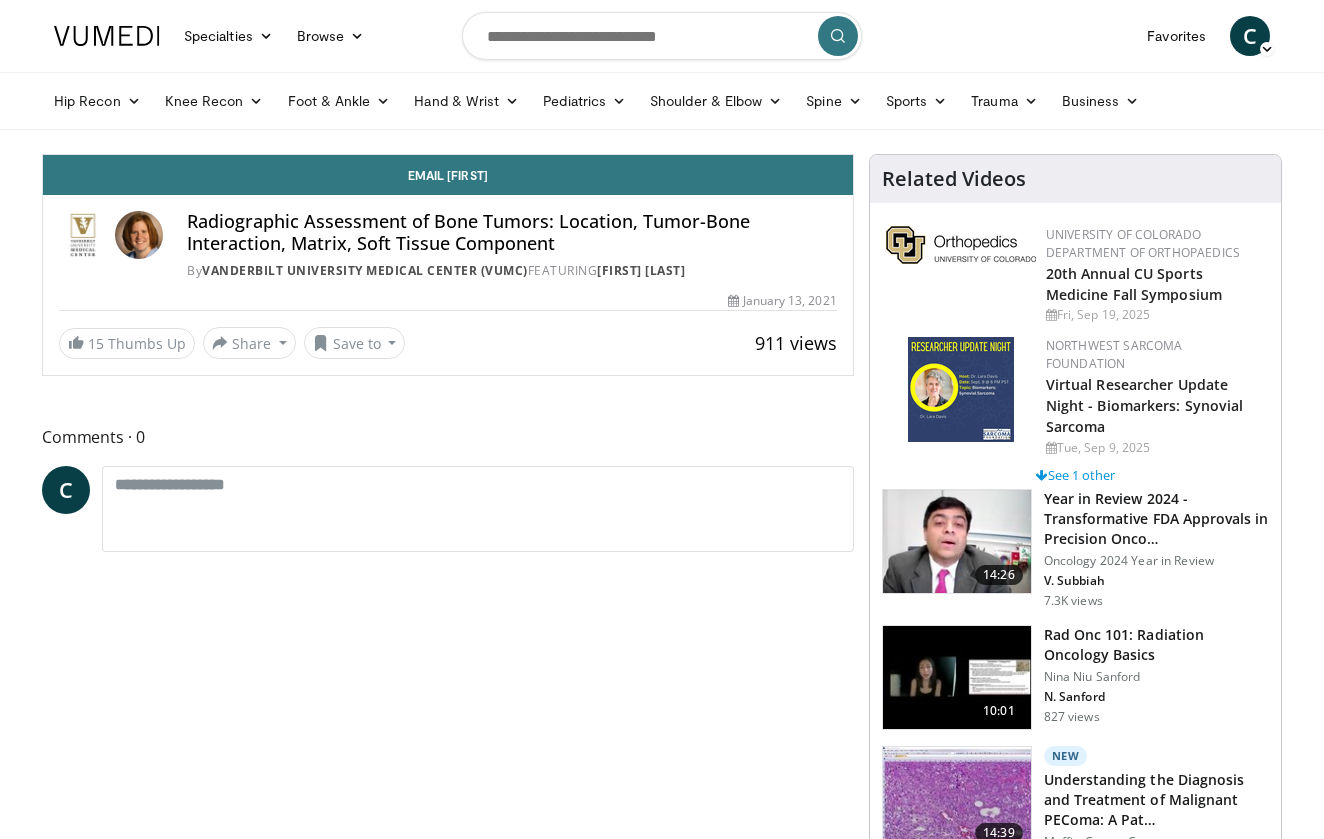 scroll, scrollTop: 0, scrollLeft: 0, axis: both 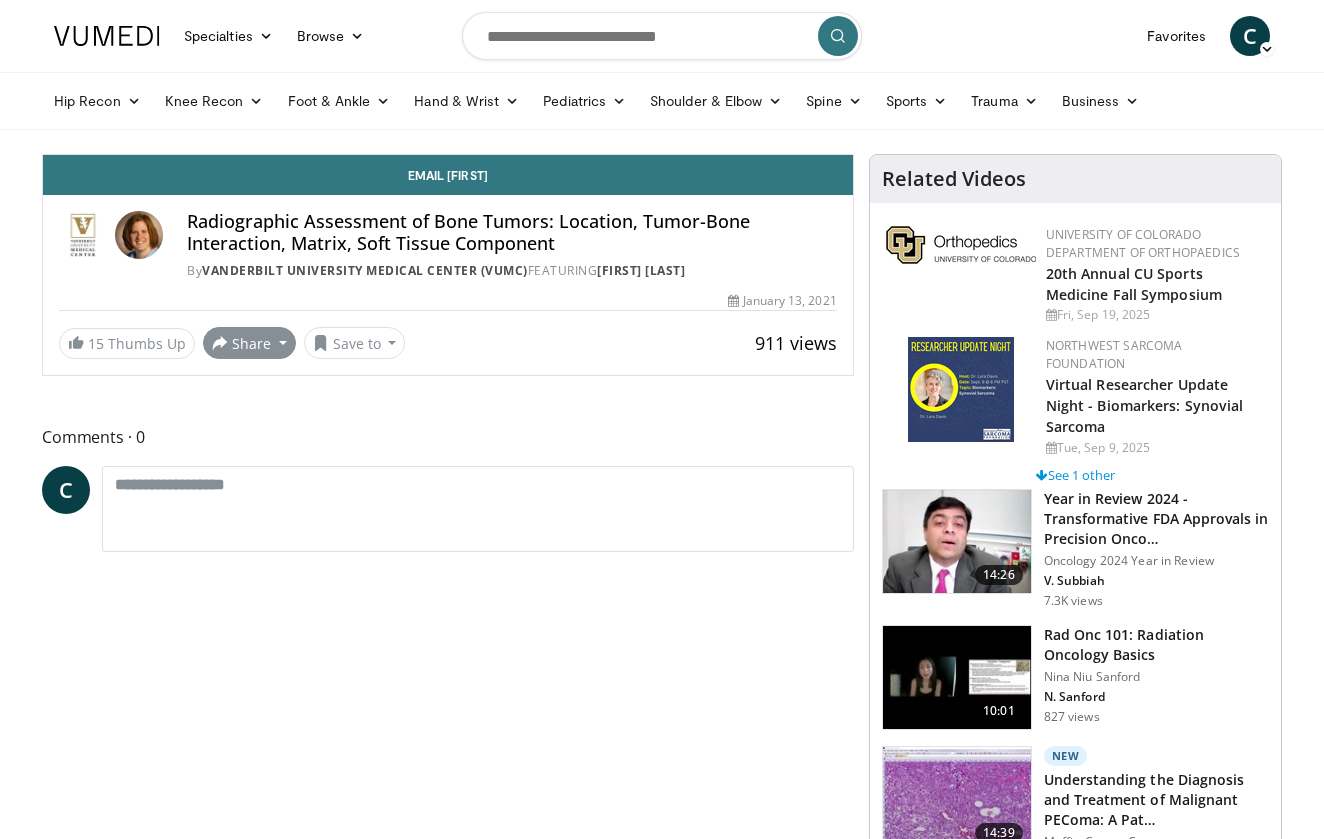 click on "Share" at bounding box center [249, 343] 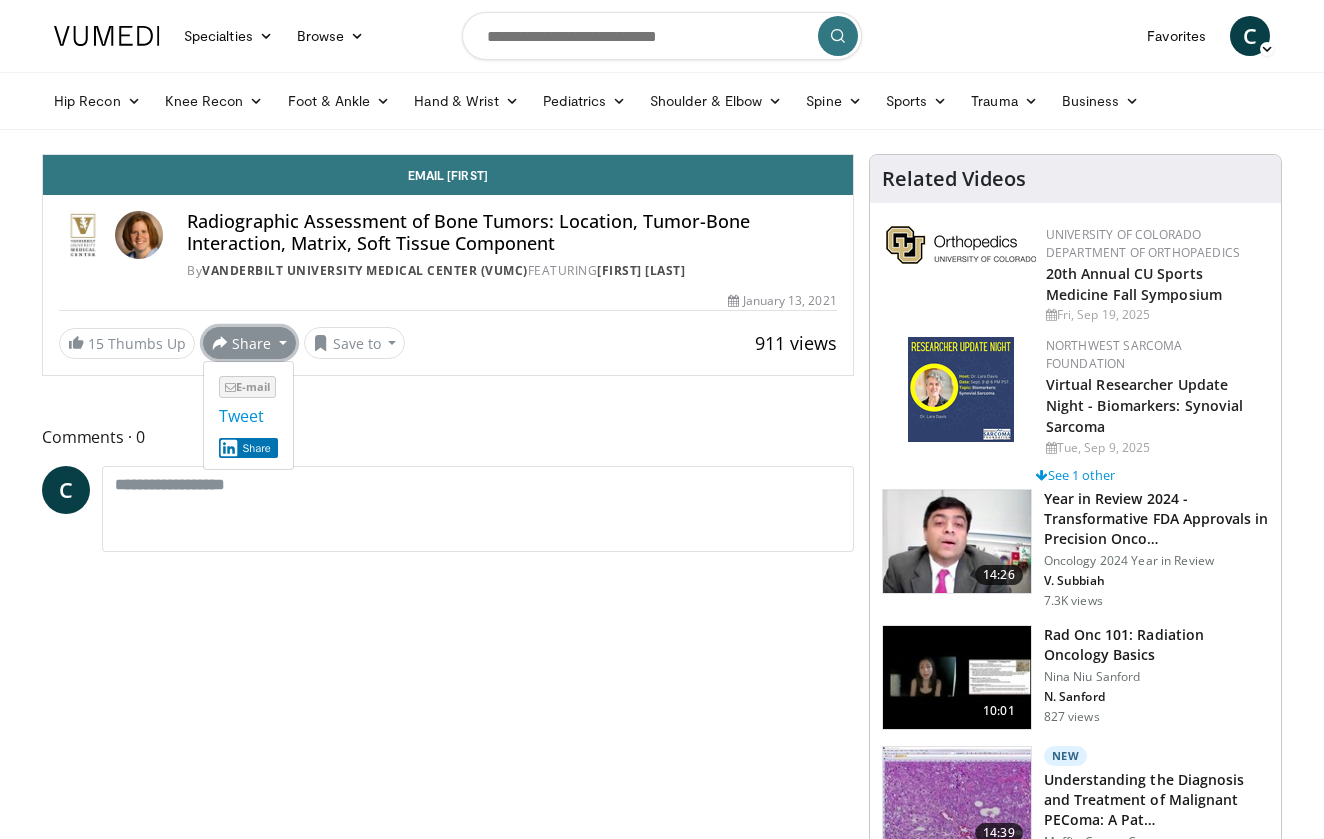 click on "E-mail" at bounding box center (247, 387) 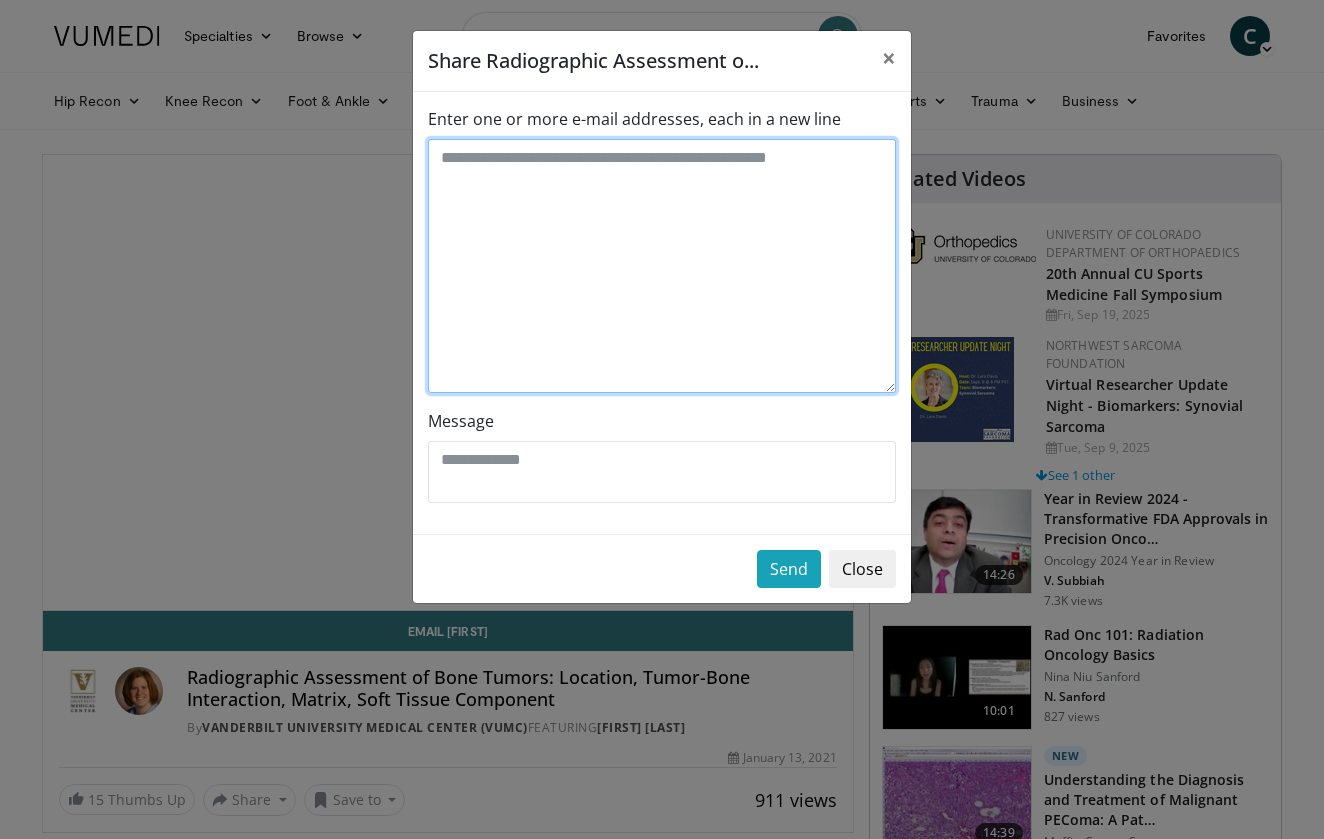 click on "Enter one or more e-mail addresses, each in a new line" at bounding box center [662, 266] 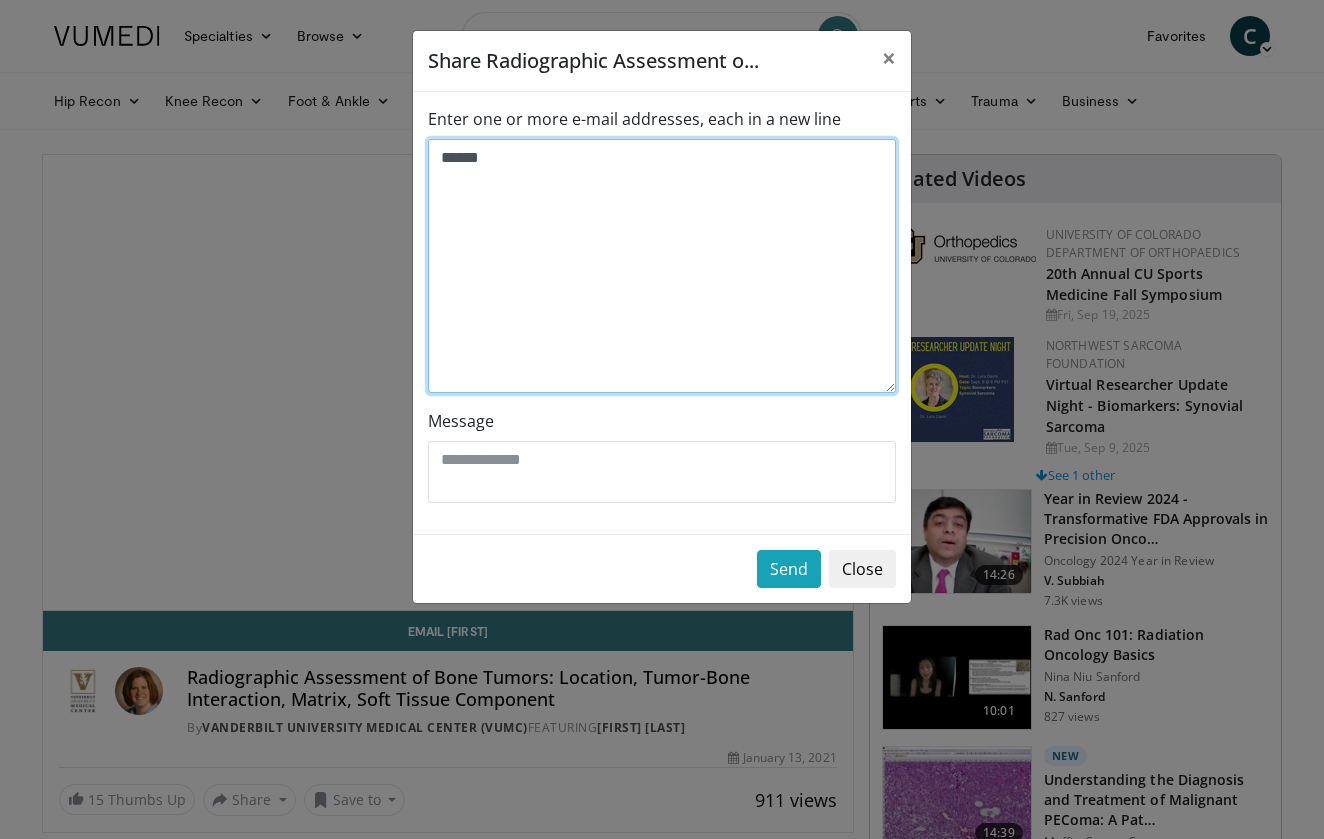 scroll, scrollTop: 0, scrollLeft: 0, axis: both 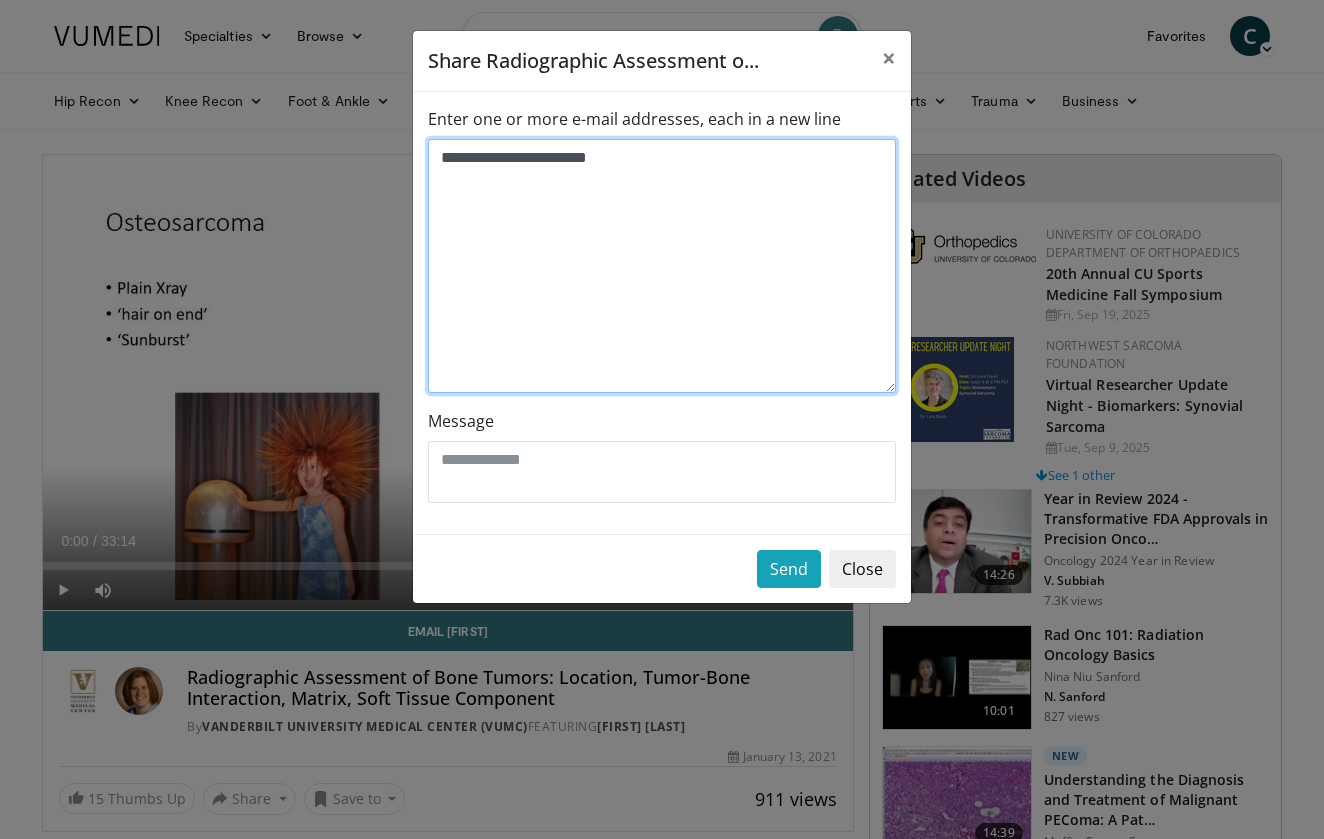 click on "**********" at bounding box center (662, 266) 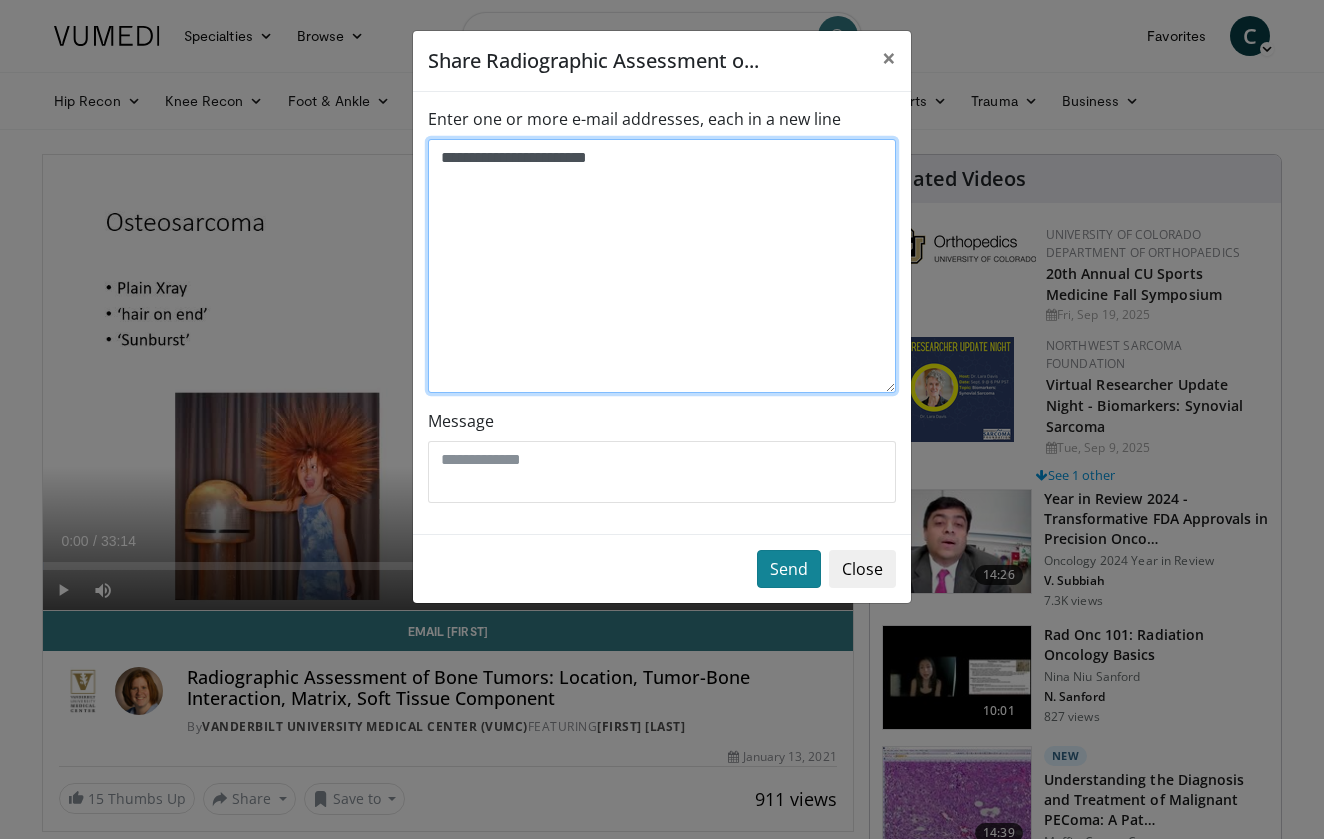 type on "**********" 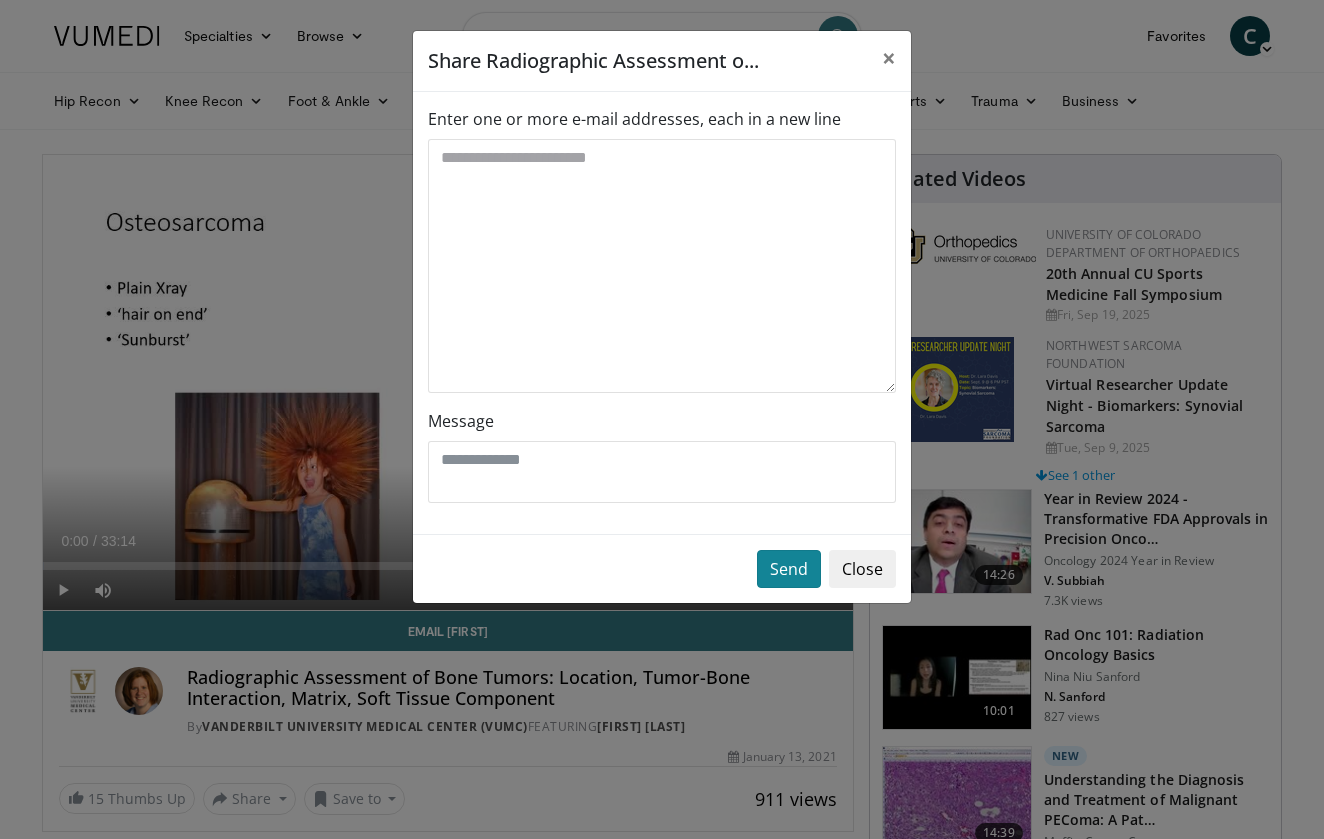 click on "Send" at bounding box center (789, 569) 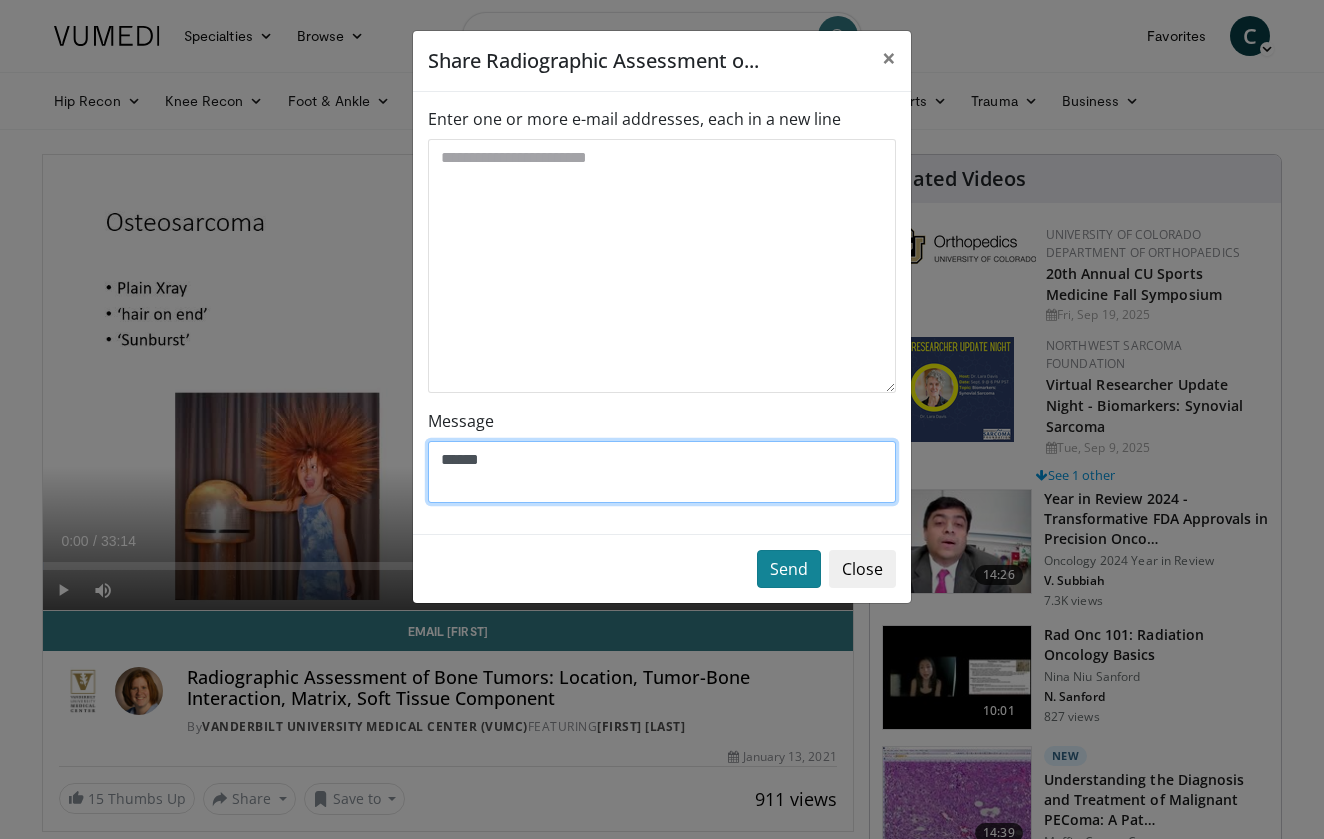 type on "******" 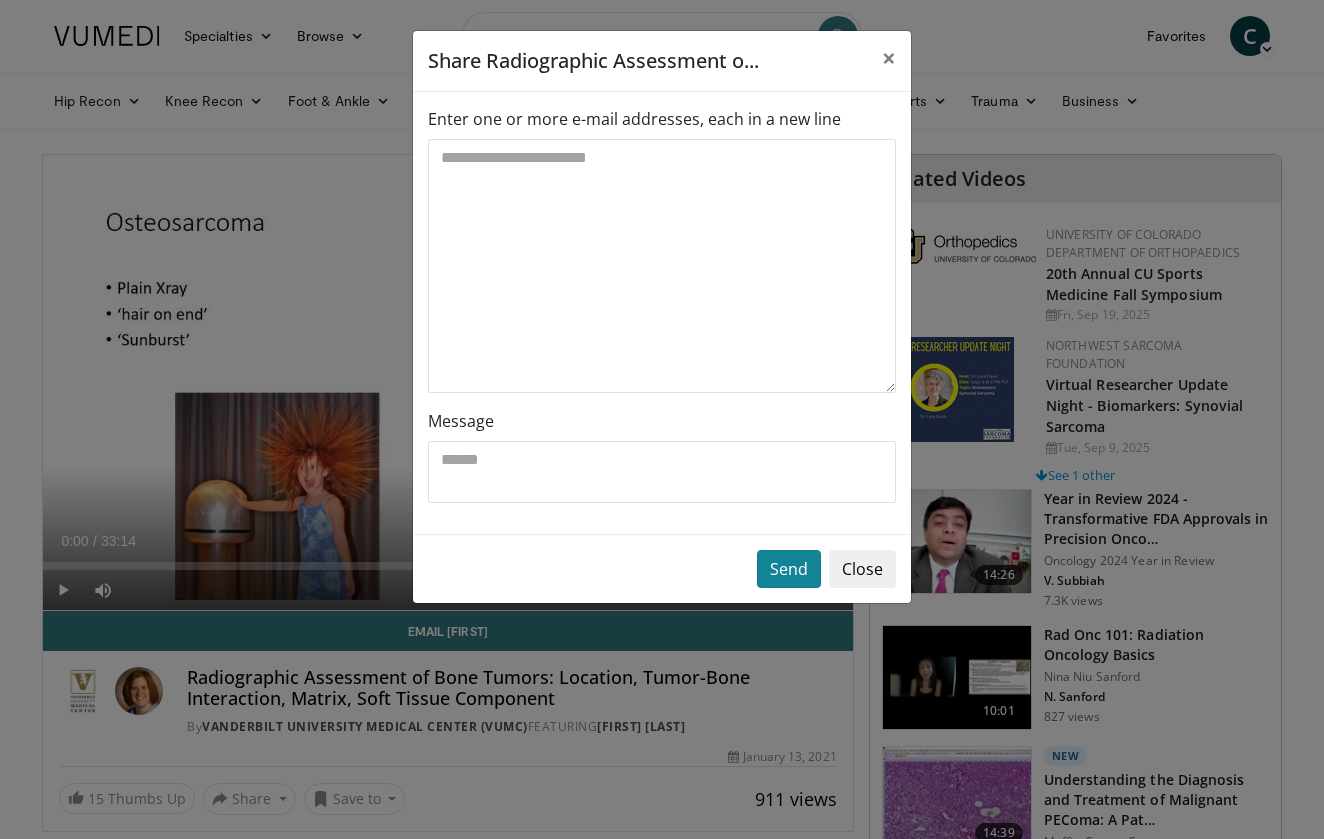 click on "Send" at bounding box center [789, 569] 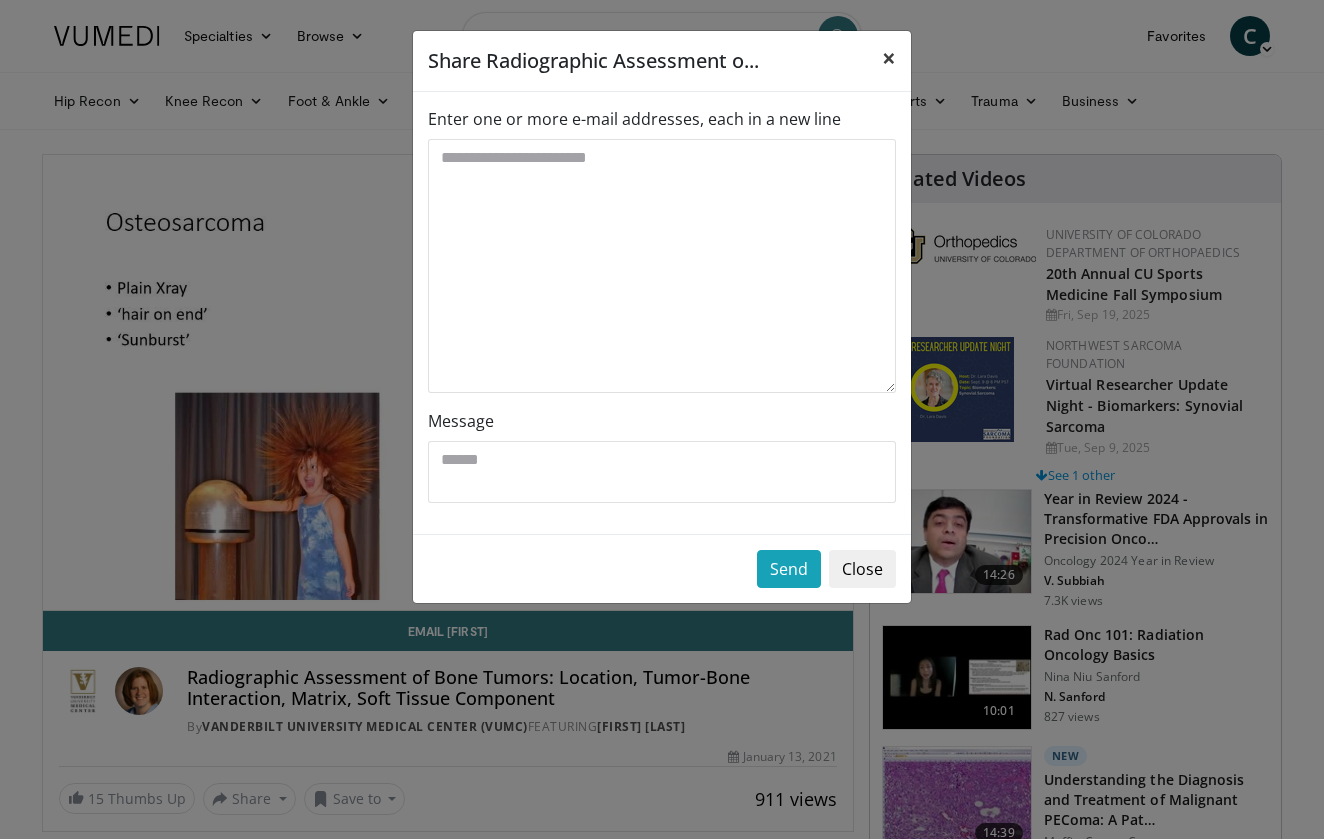 click on "×" at bounding box center (889, 57) 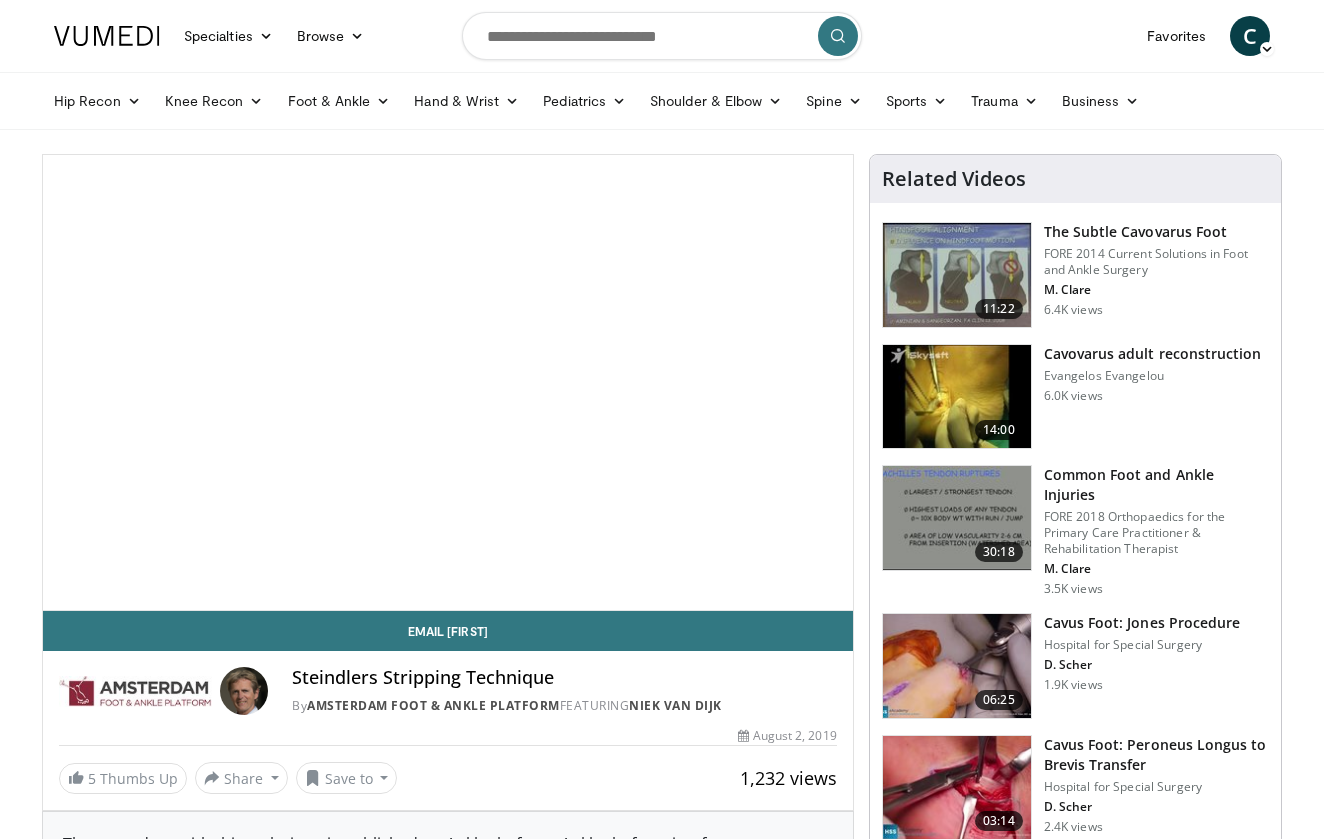 scroll, scrollTop: 0, scrollLeft: 0, axis: both 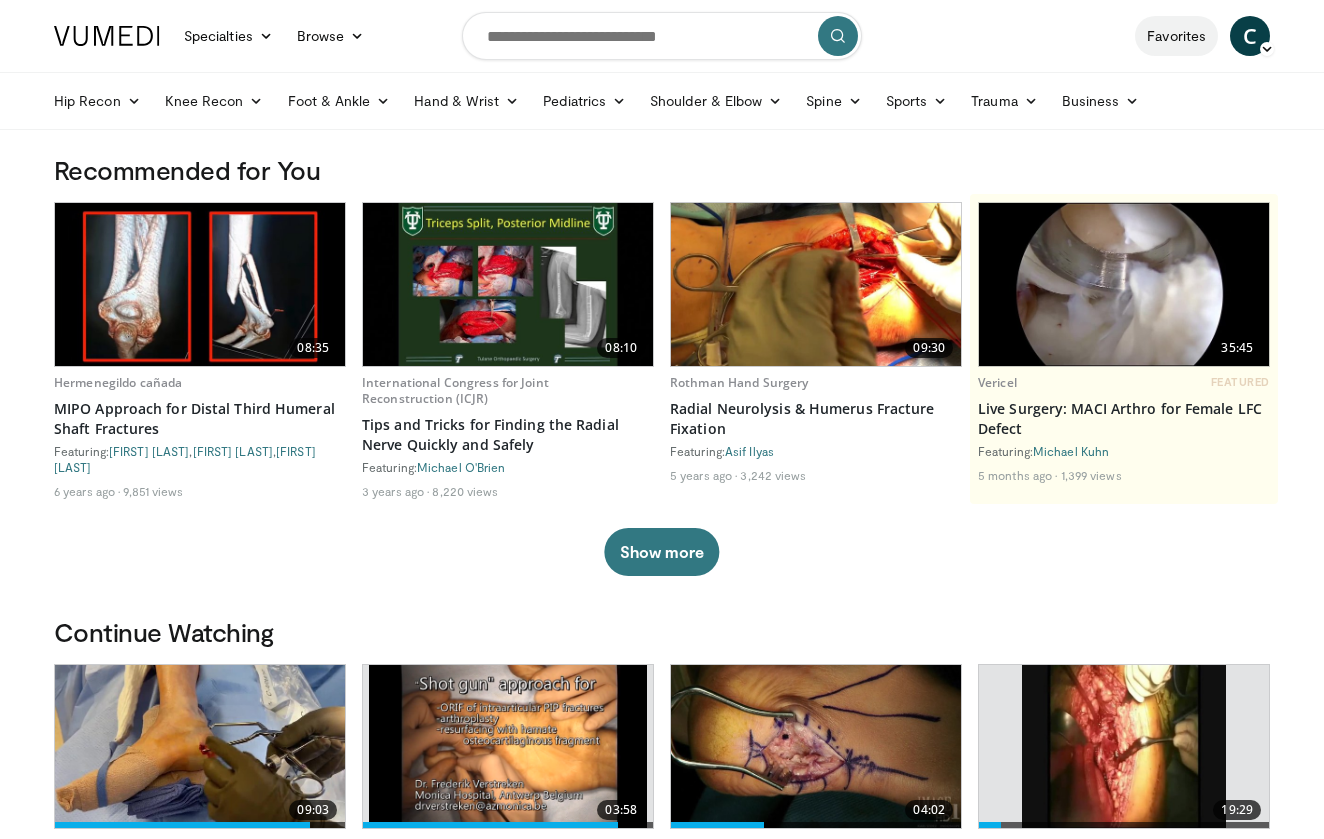 click on "Favorites" at bounding box center (1176, 36) 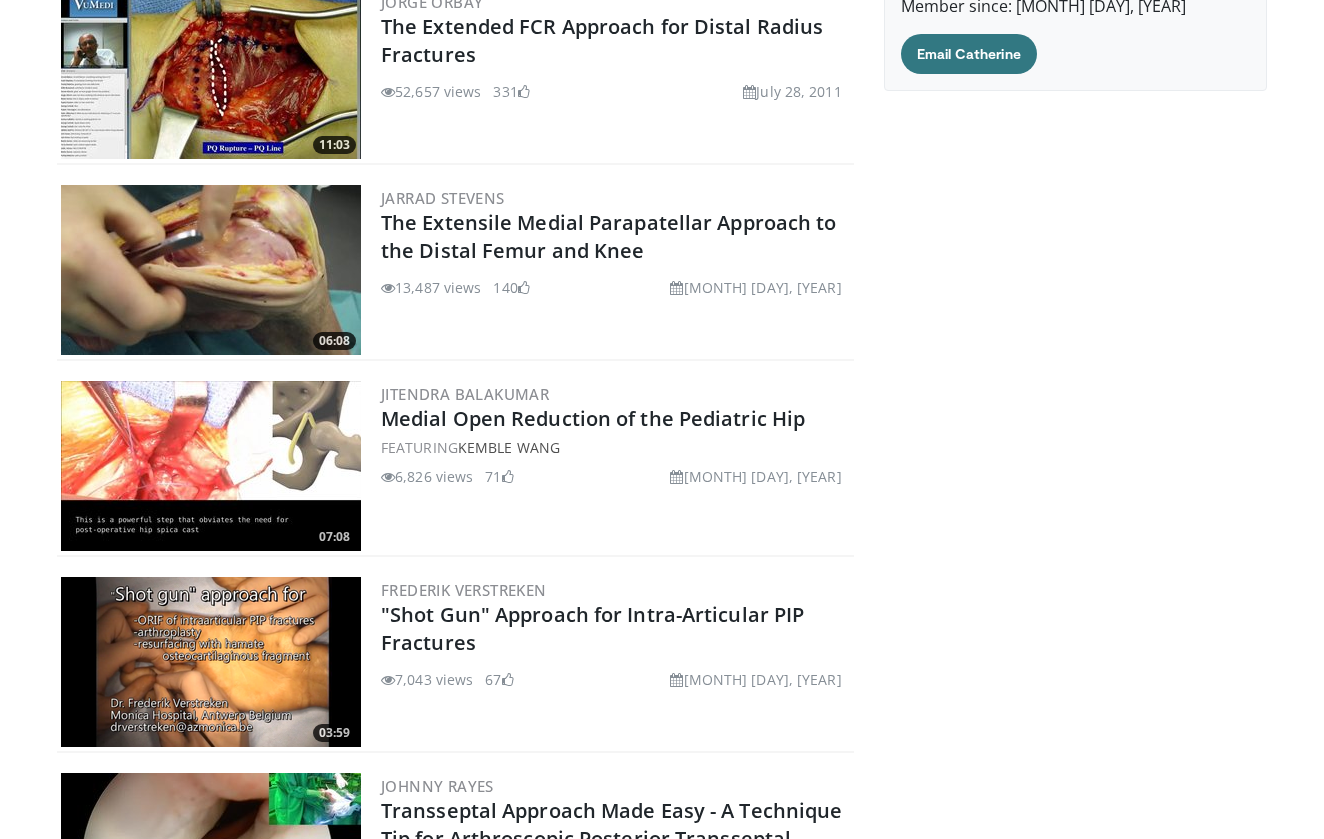 scroll, scrollTop: 273, scrollLeft: 0, axis: vertical 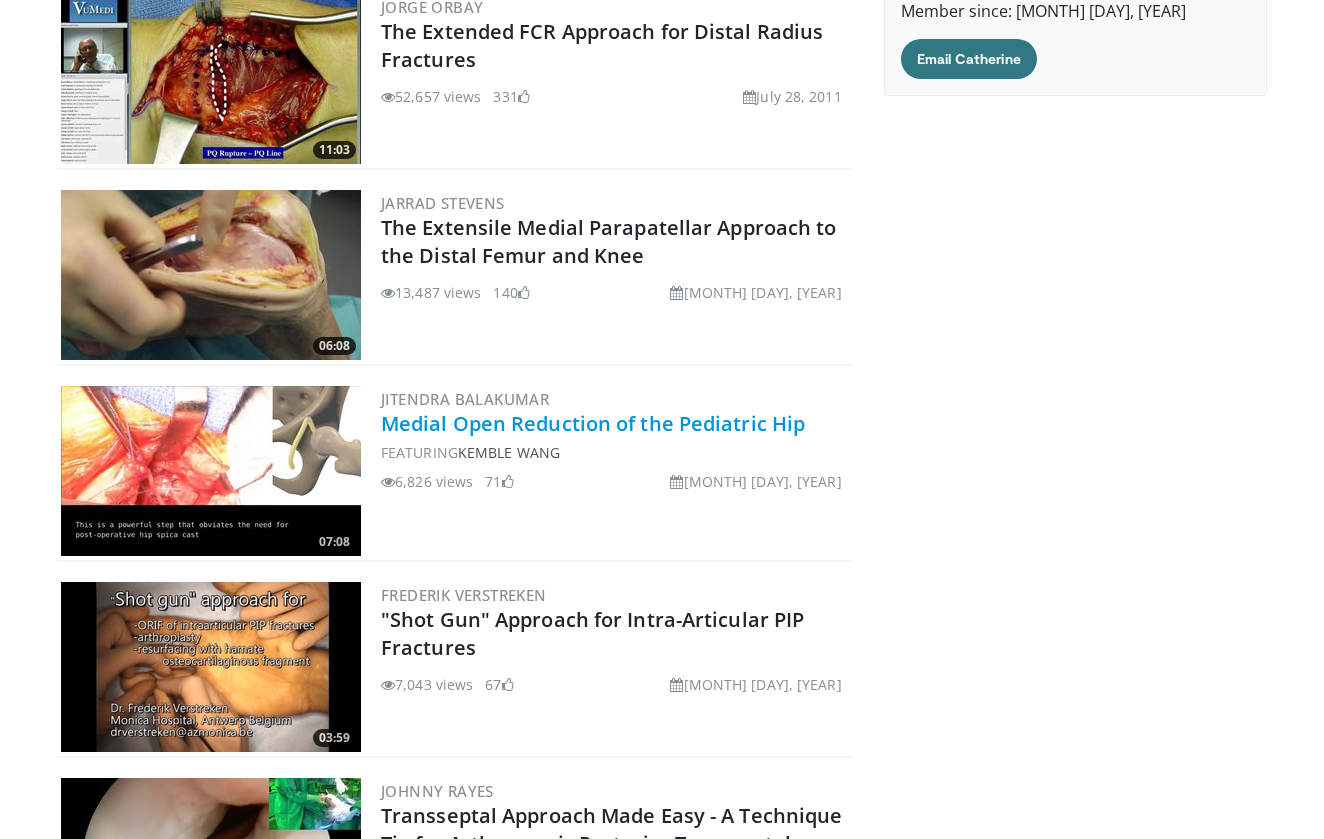 click on "Medial Open Reduction of the Pediatric Hip" at bounding box center [593, 423] 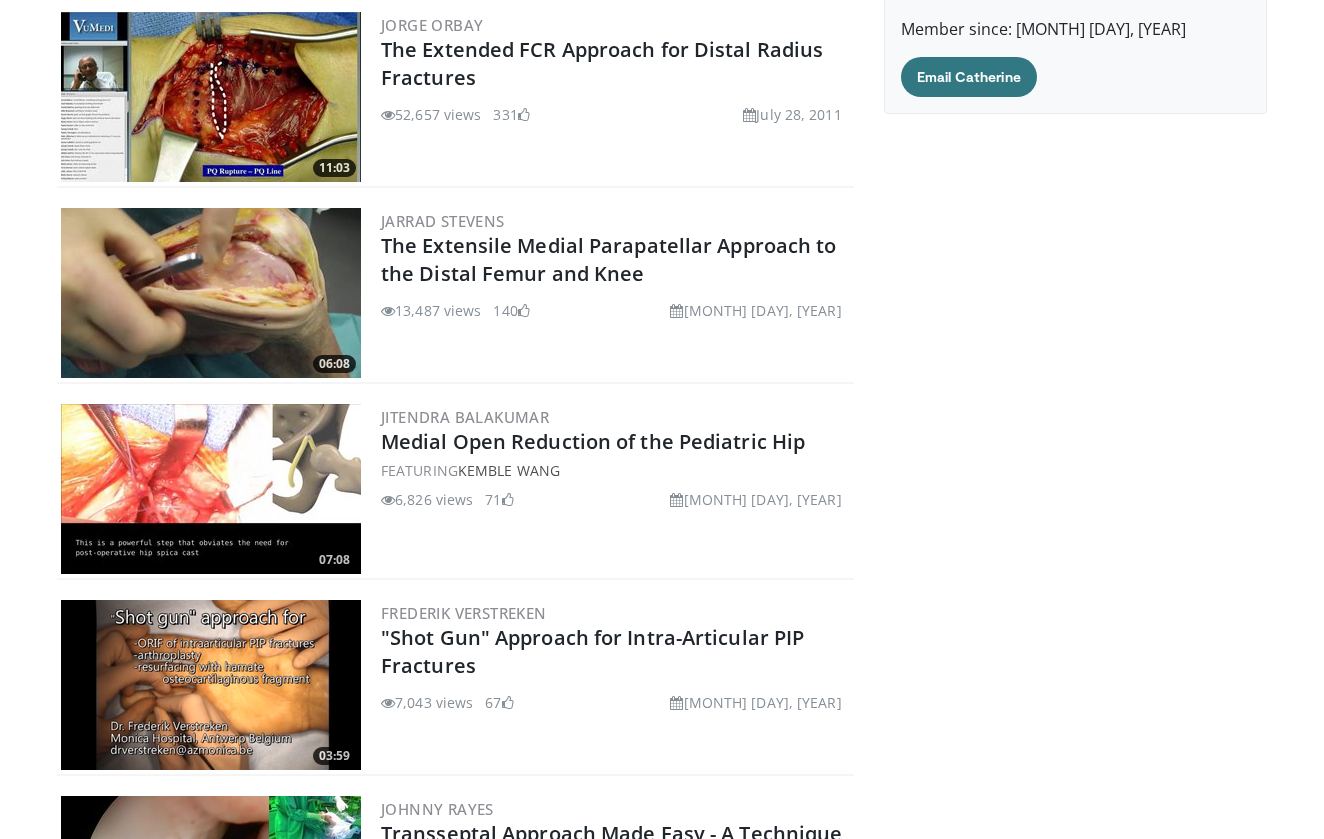 scroll, scrollTop: 231, scrollLeft: 0, axis: vertical 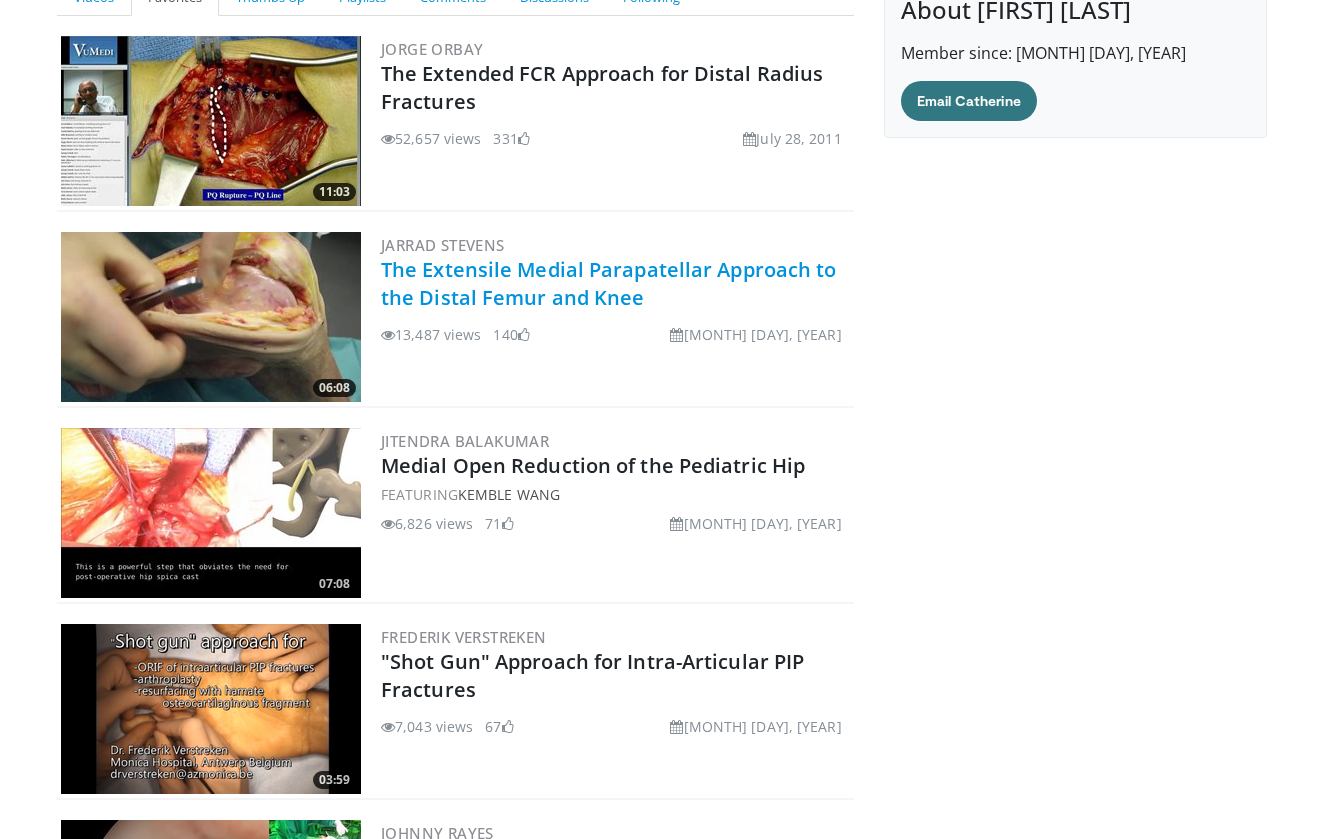 click on "The Extensile Medial Parapatellar Approach to the Distal Femur and Knee" at bounding box center (609, 283) 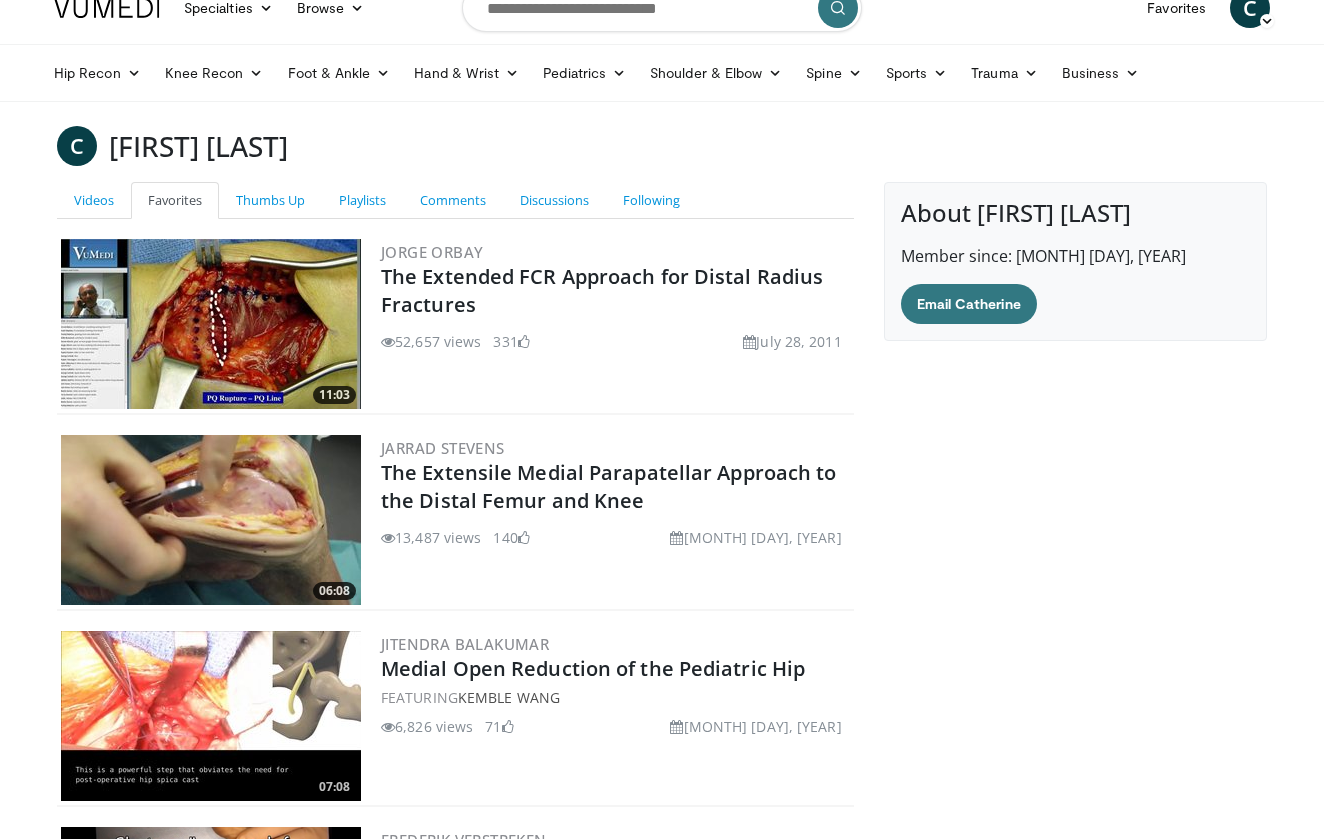 scroll, scrollTop: 0, scrollLeft: 0, axis: both 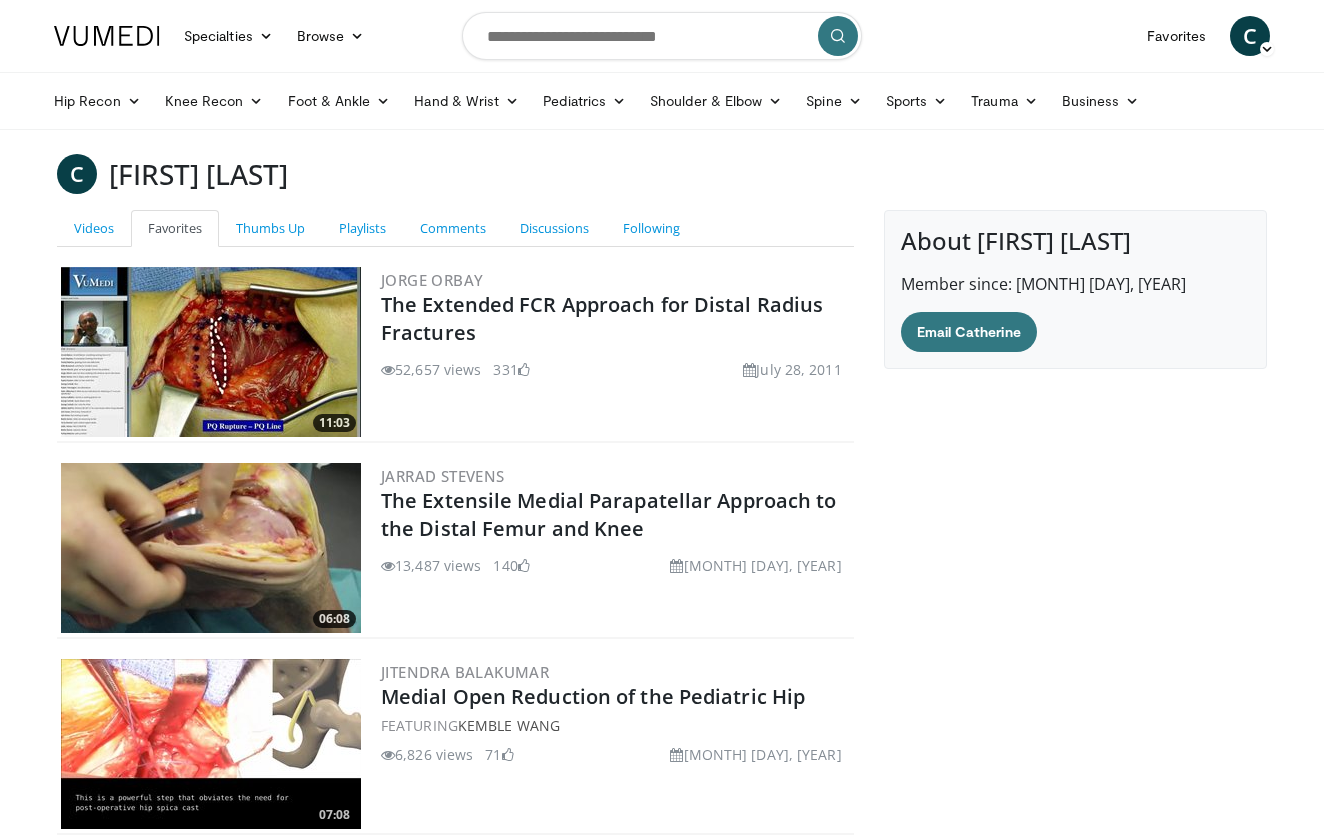 click on "The Extended FCR Approach for Distal Radius Fractures" at bounding box center (615, 319) 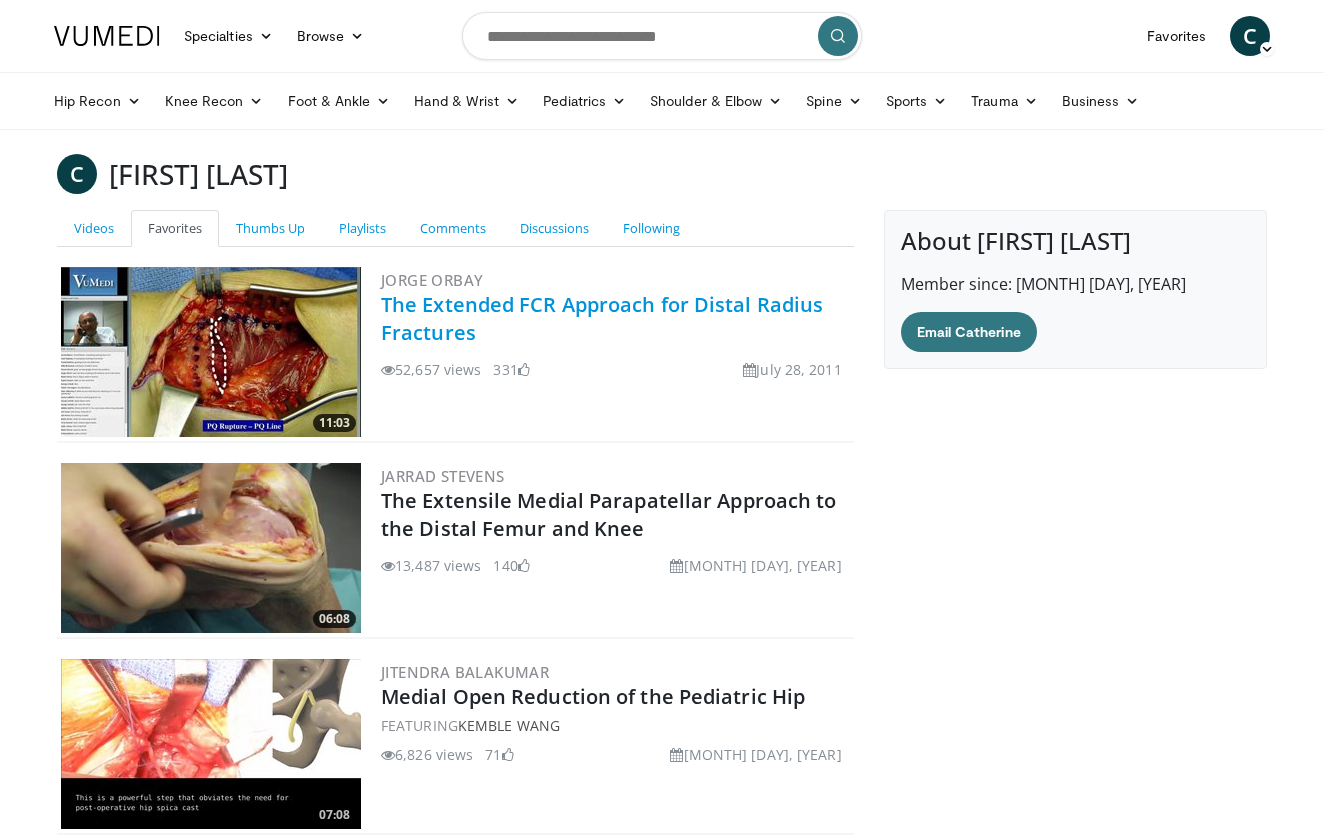 click on "The Extended FCR Approach for Distal Radius Fractures" at bounding box center [602, 318] 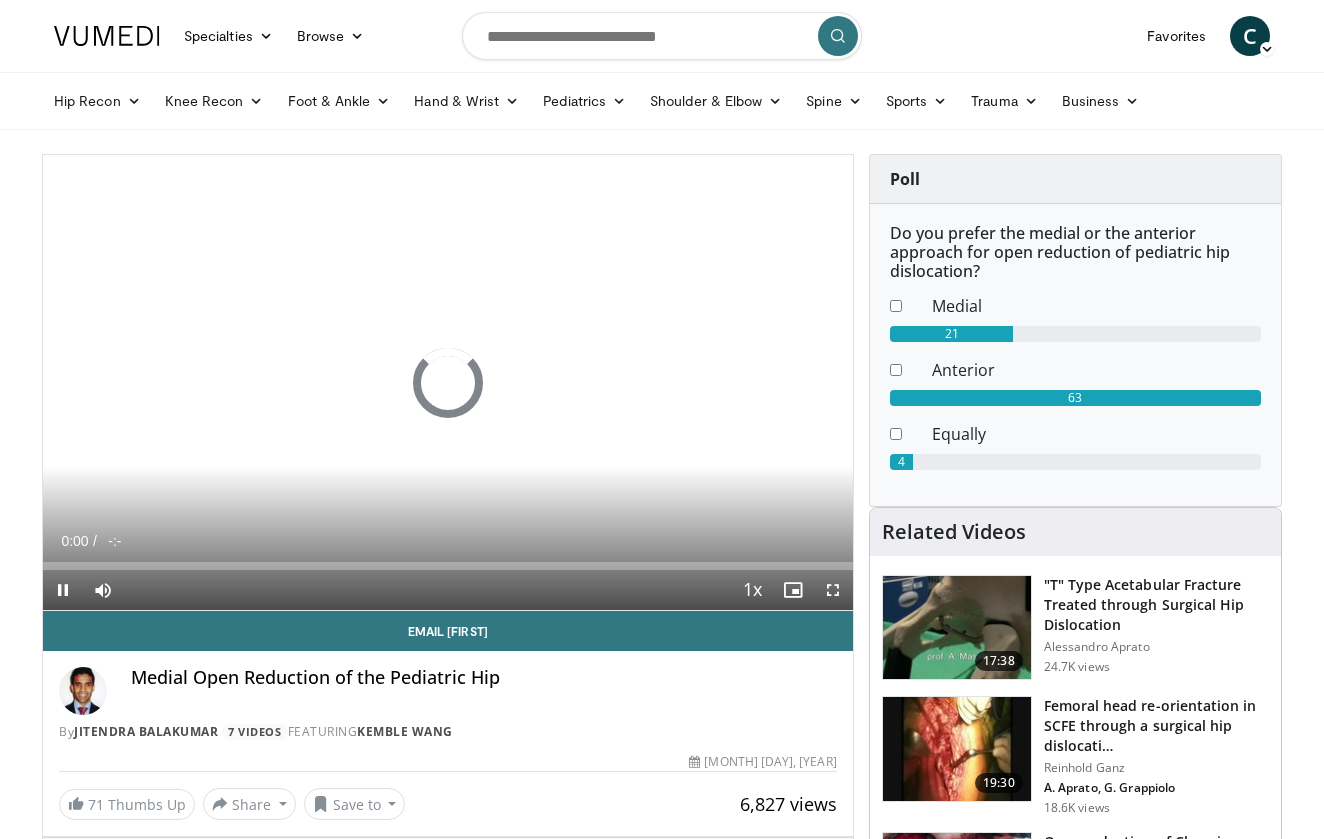 scroll, scrollTop: 0, scrollLeft: 0, axis: both 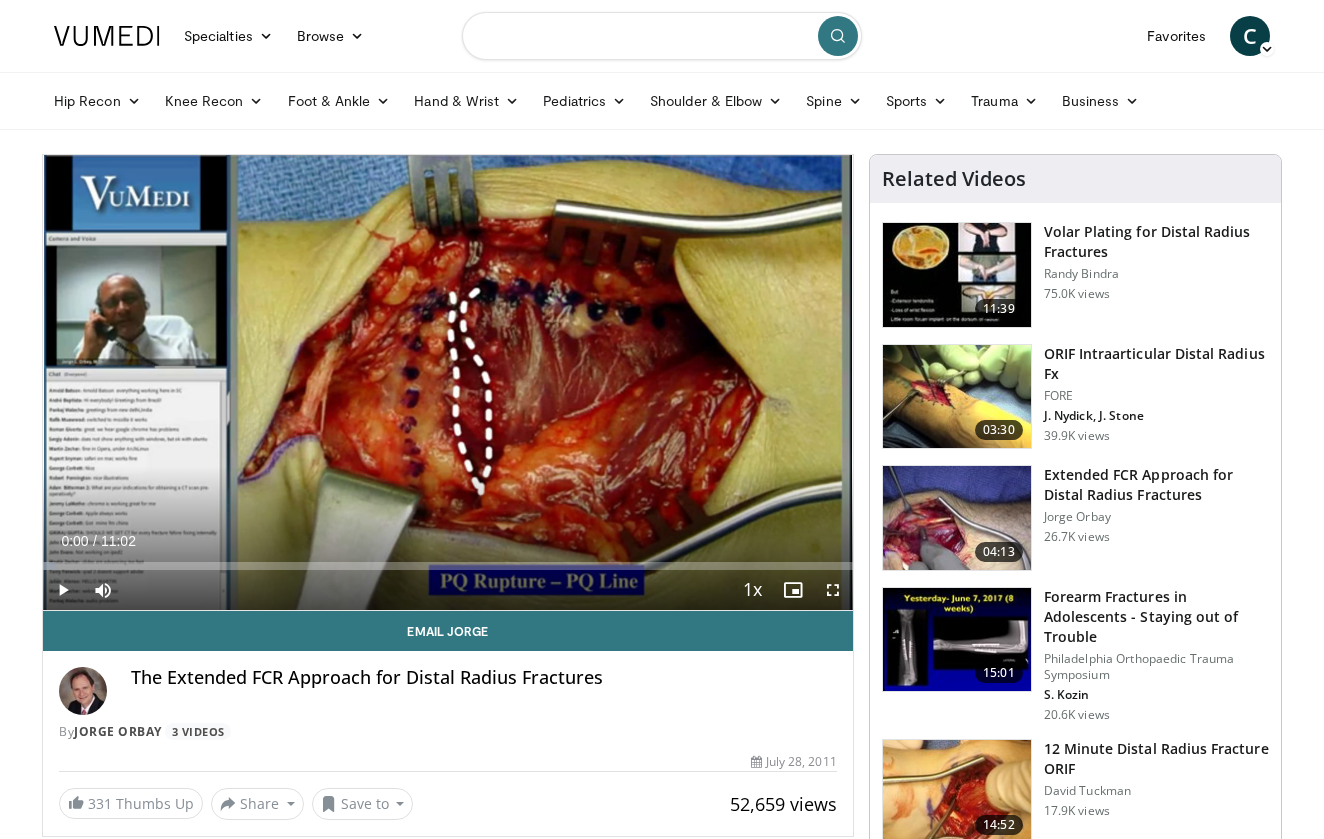 click at bounding box center (662, 36) 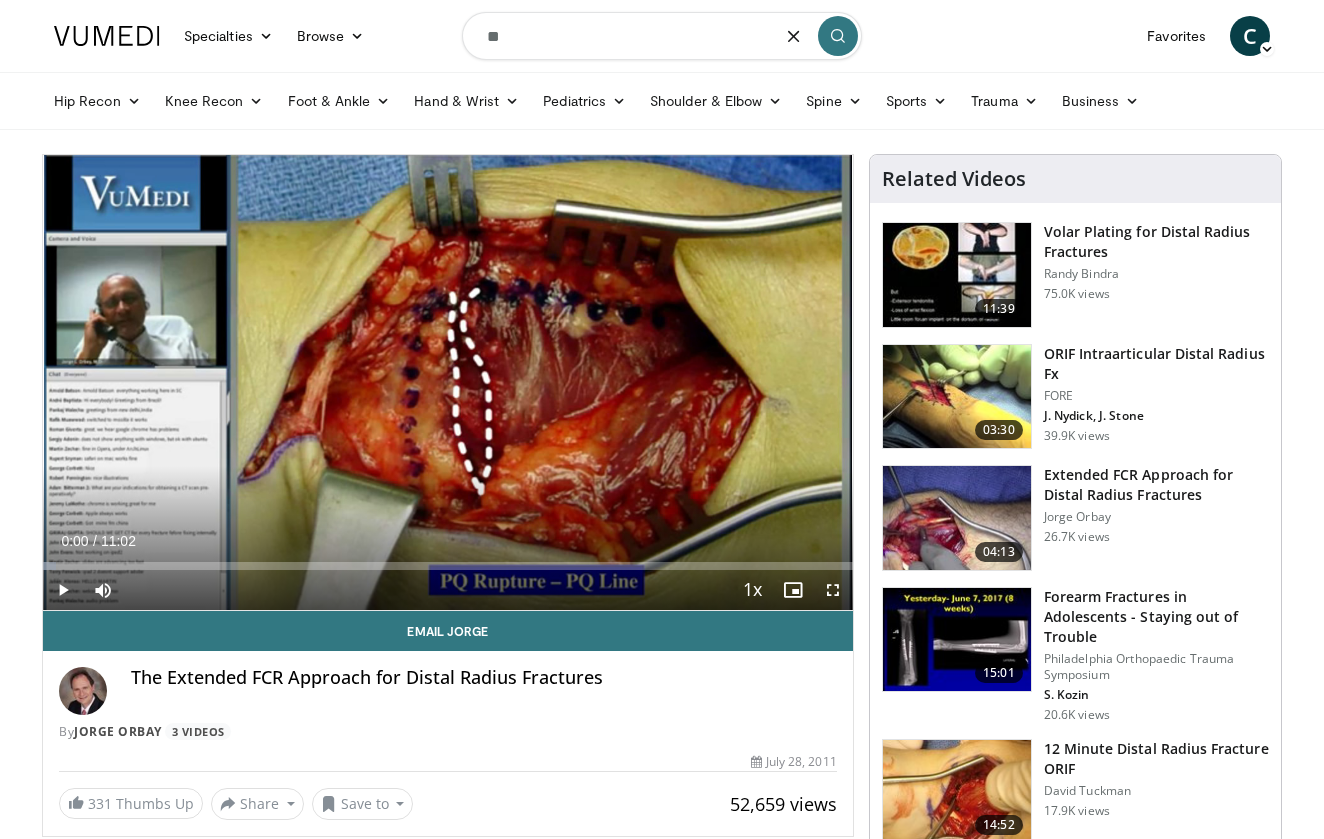 type on "*" 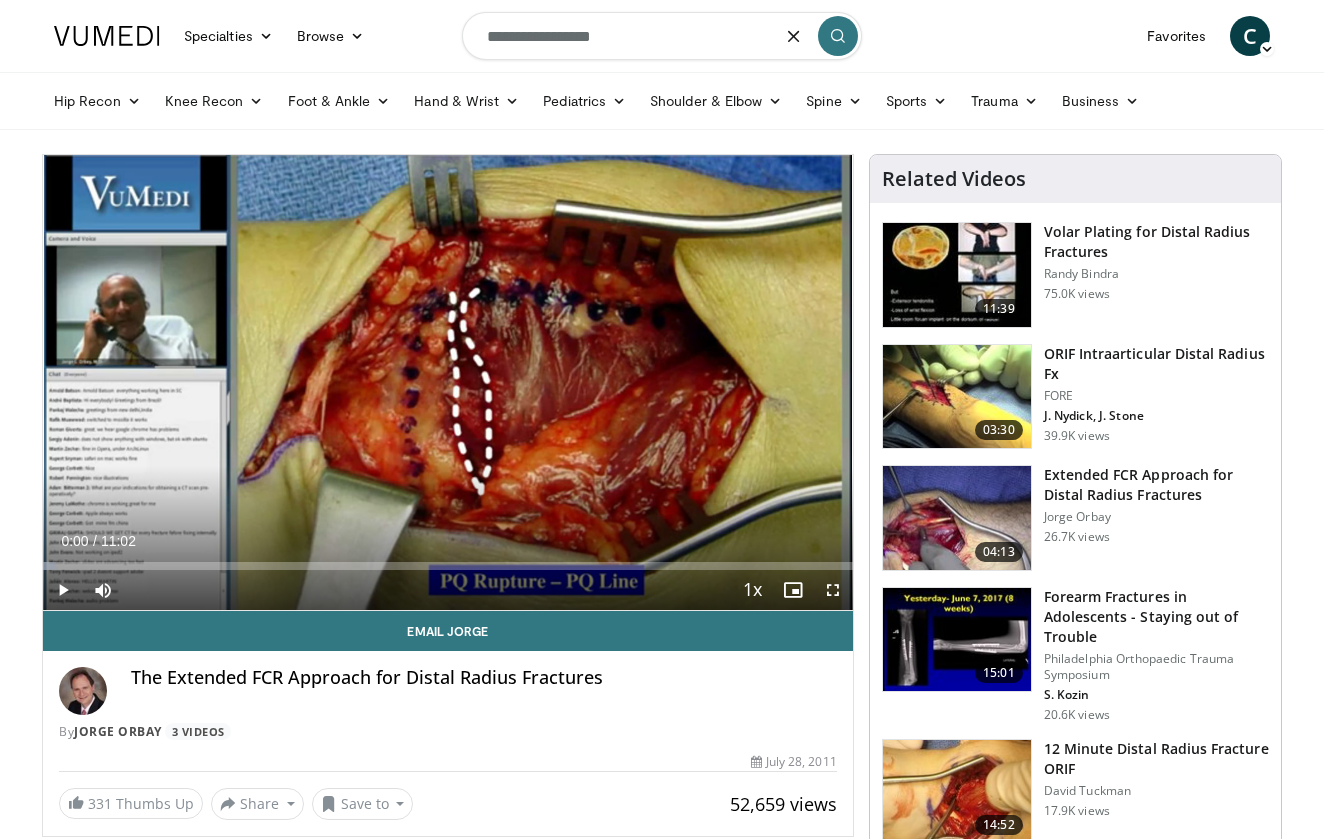 type on "**********" 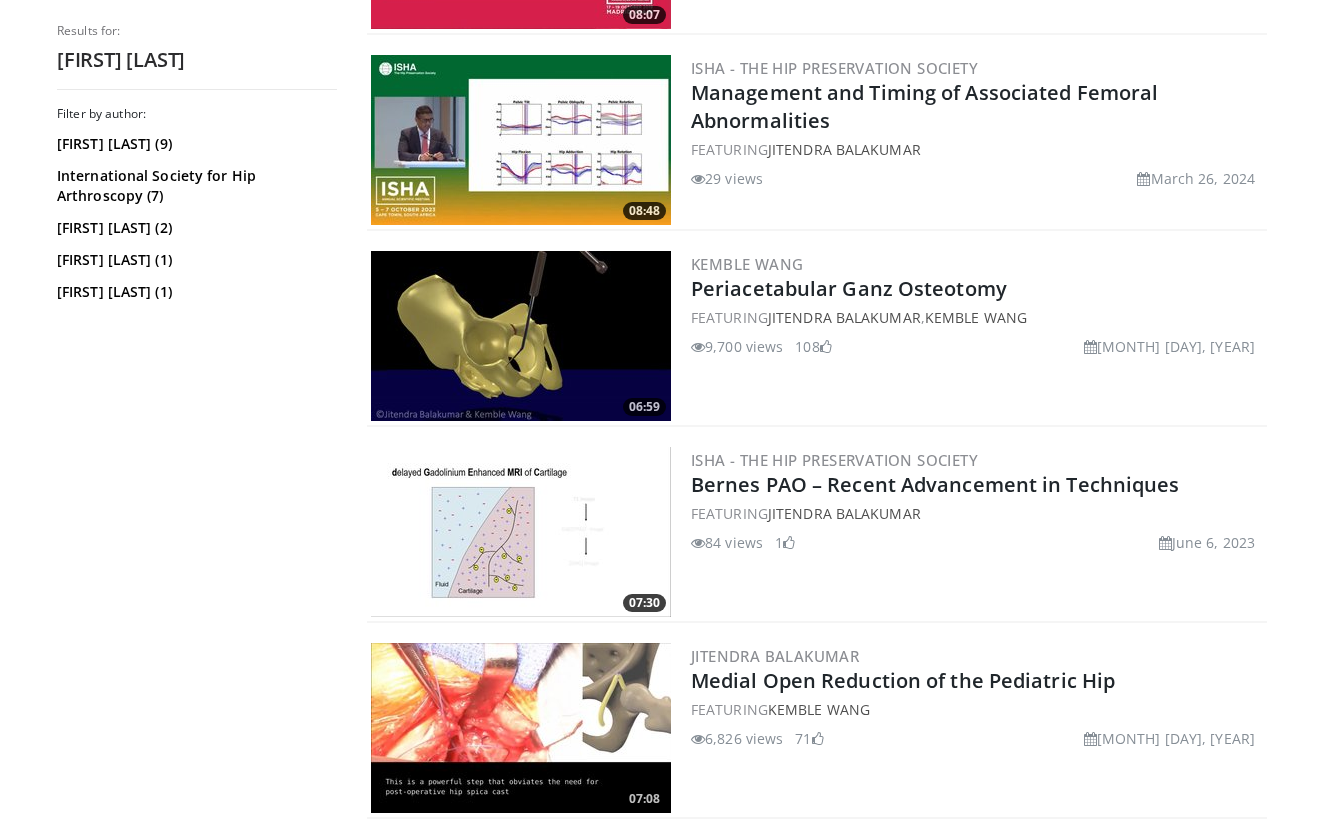 scroll, scrollTop: 1010, scrollLeft: 0, axis: vertical 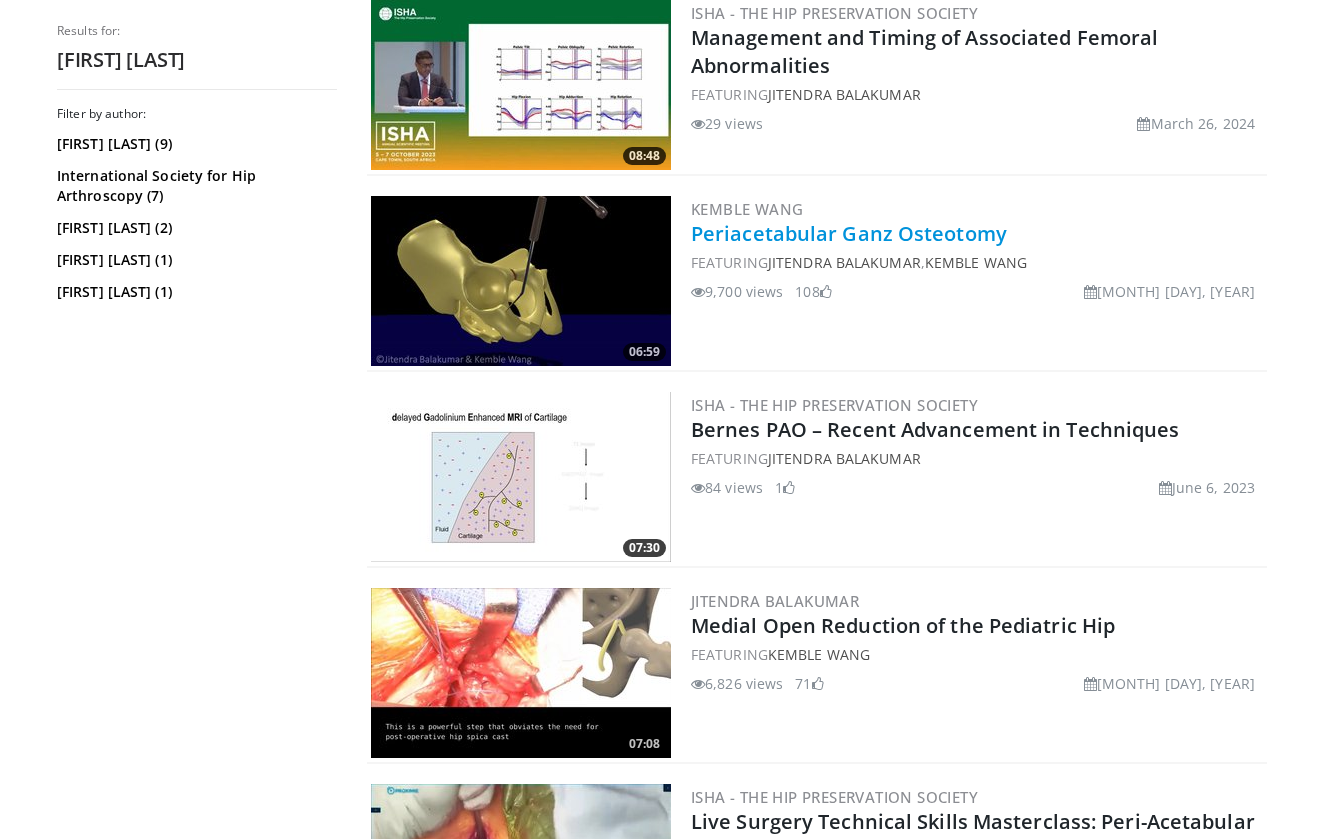 click on "Periacetabular Ganz Osteotomy" at bounding box center [849, 233] 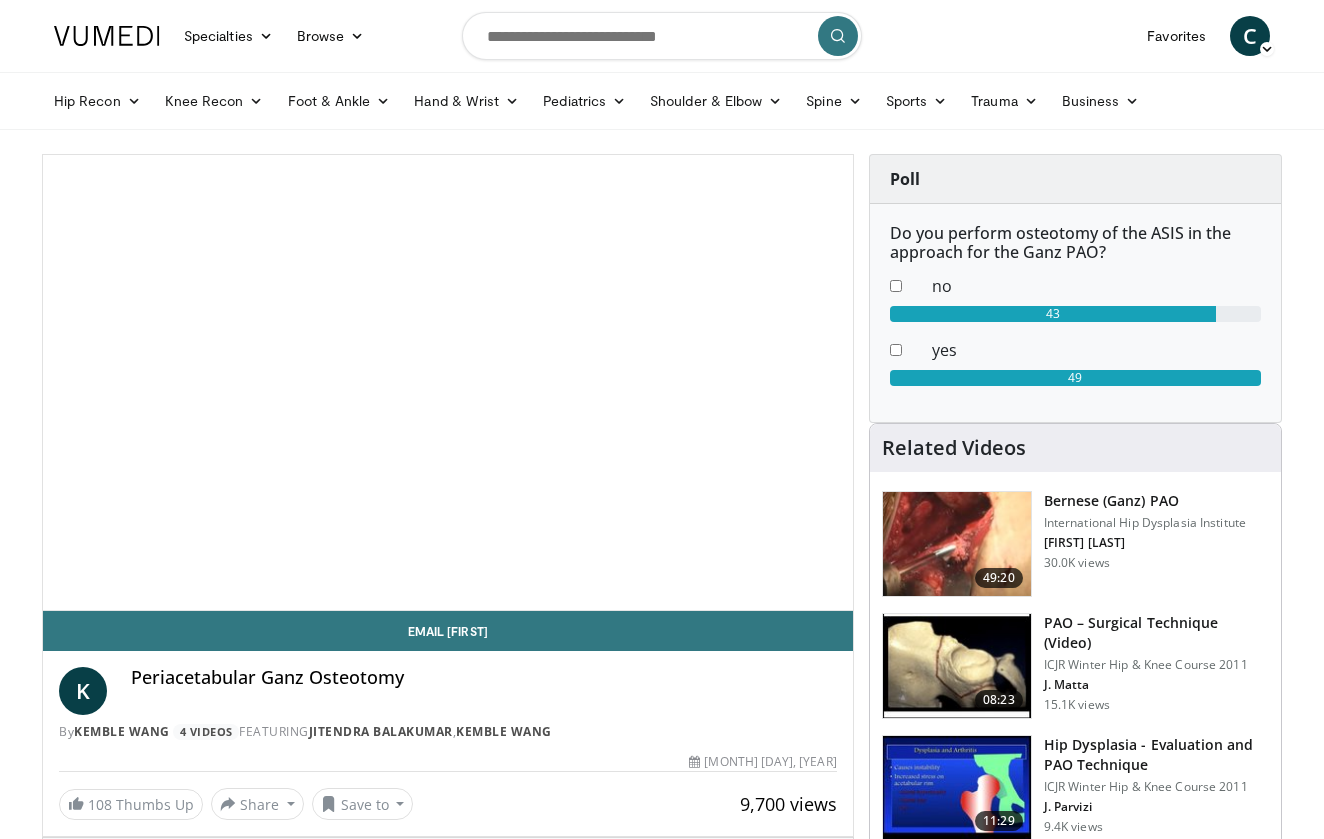 scroll, scrollTop: 0, scrollLeft: 0, axis: both 